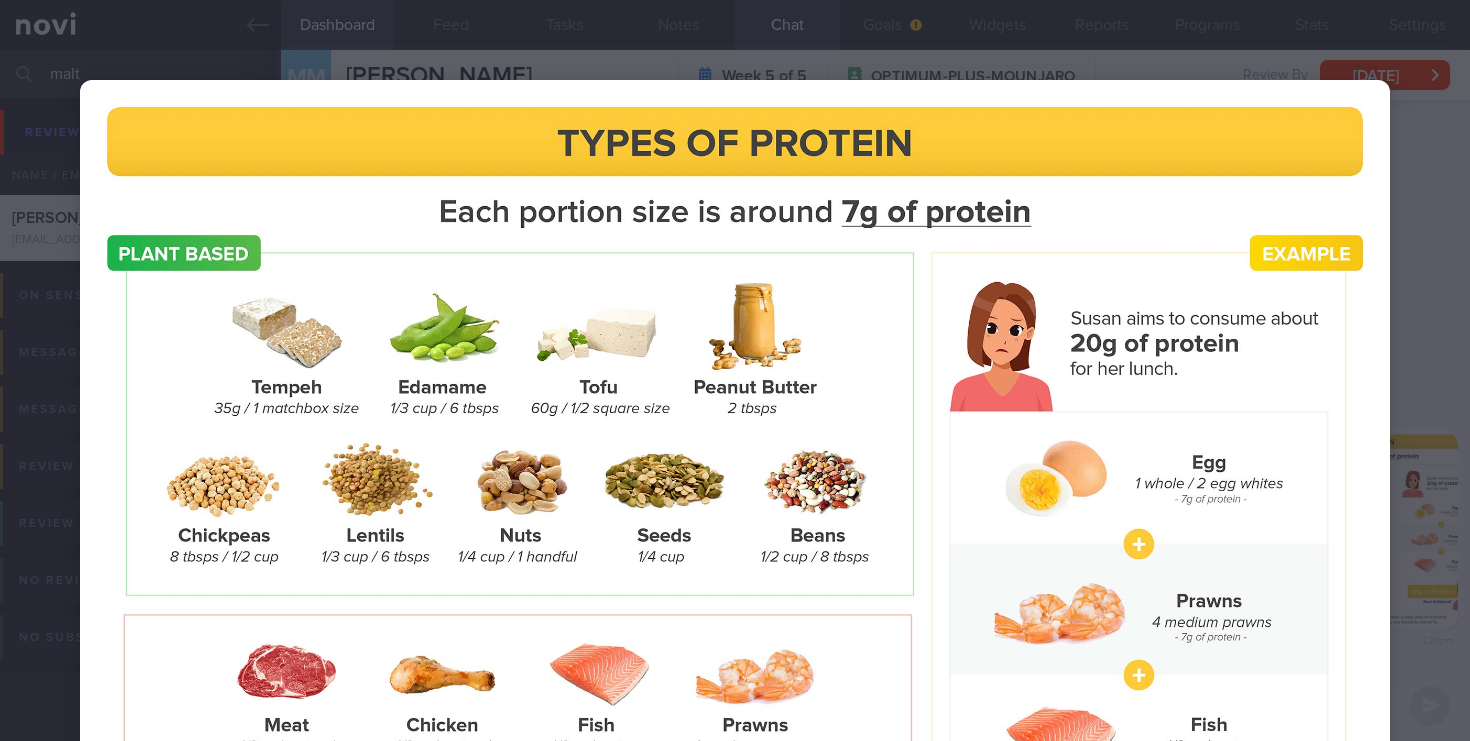 select on "5" 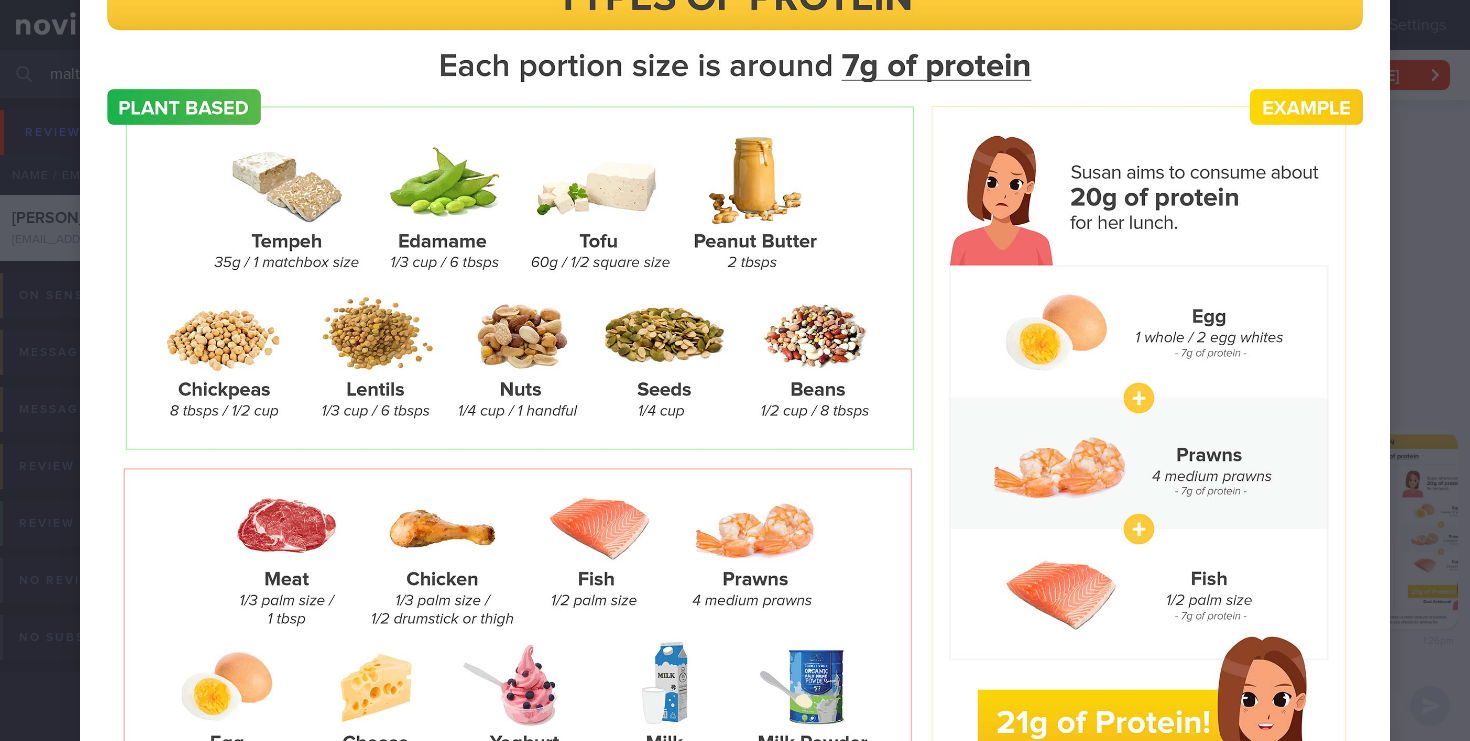 click at bounding box center (735, 418) 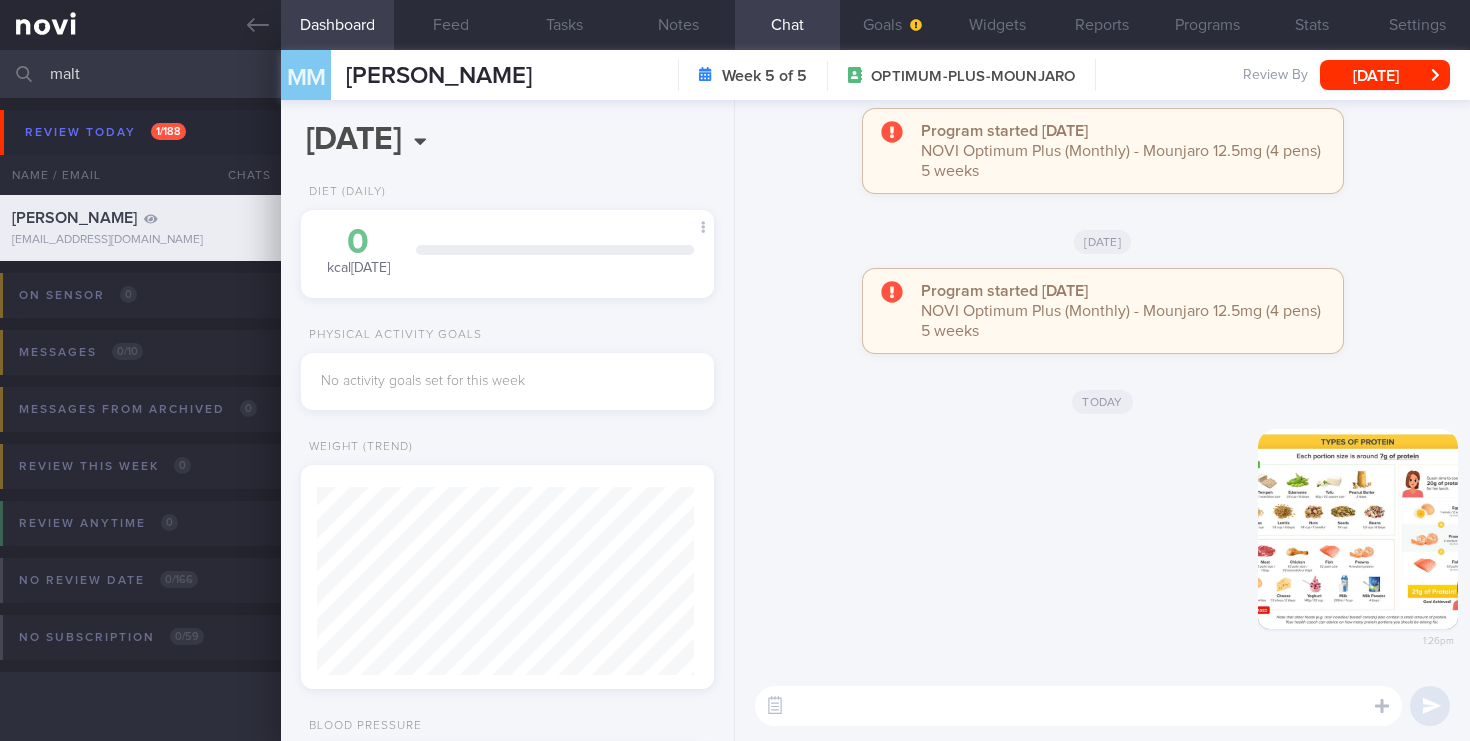 drag, startPoint x: 144, startPoint y: 61, endPoint x: 8, endPoint y: 65, distance: 136.0588 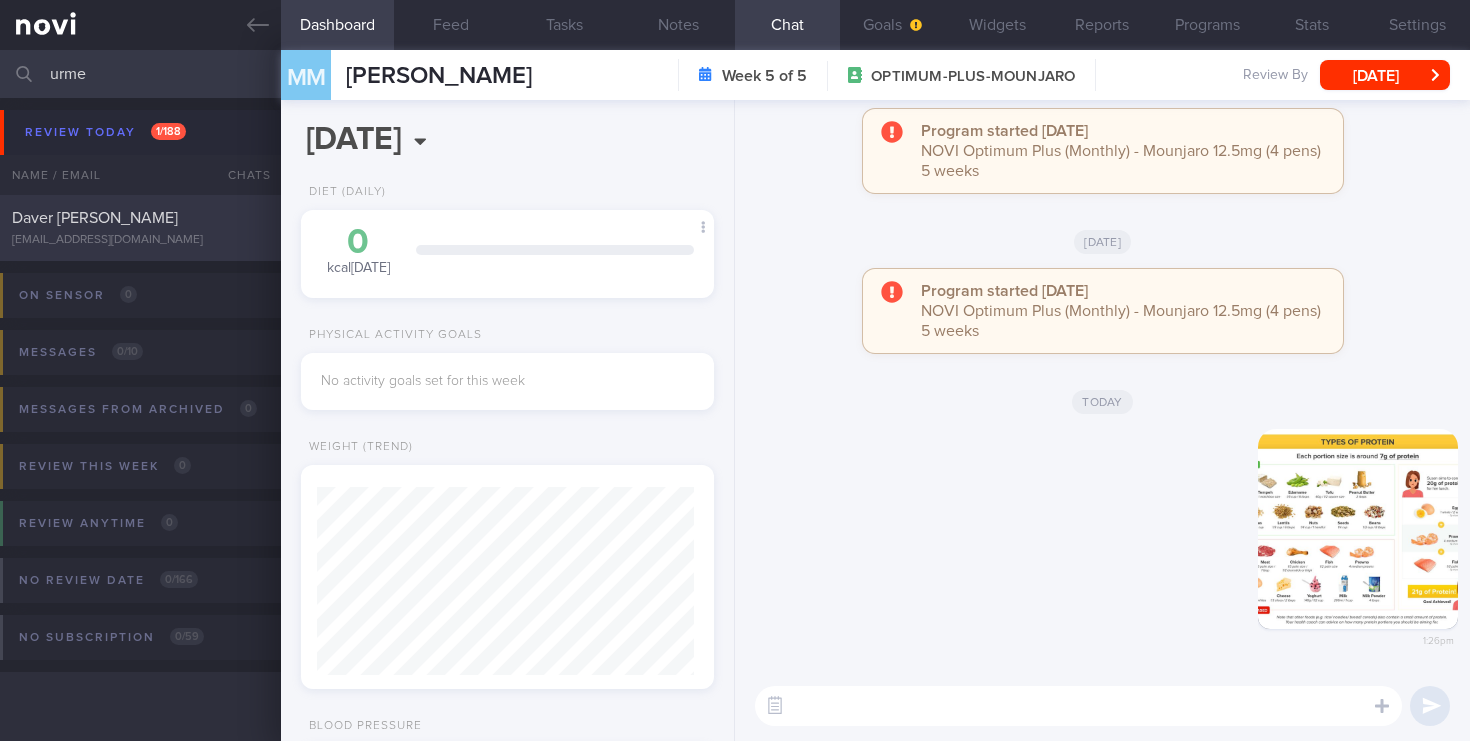 type on "urme" 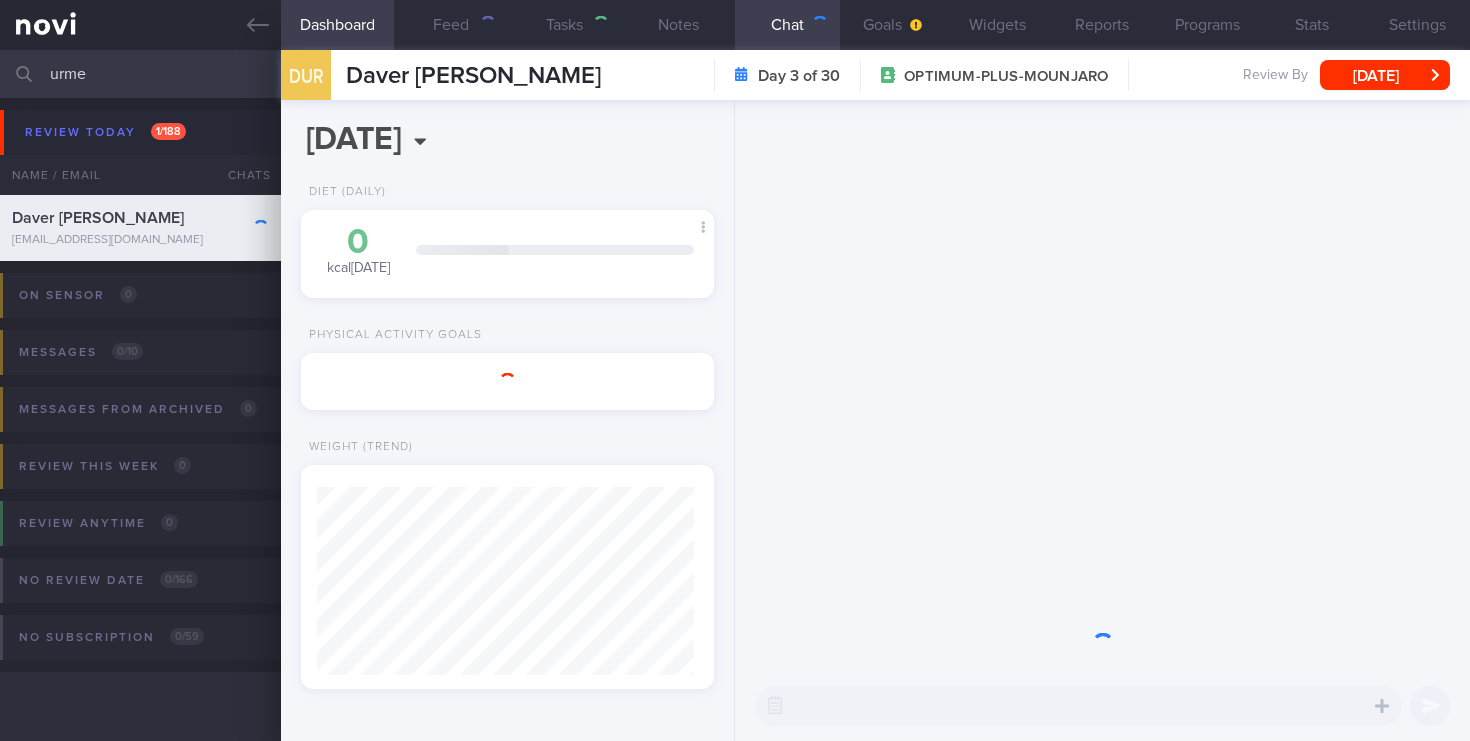 select on "6" 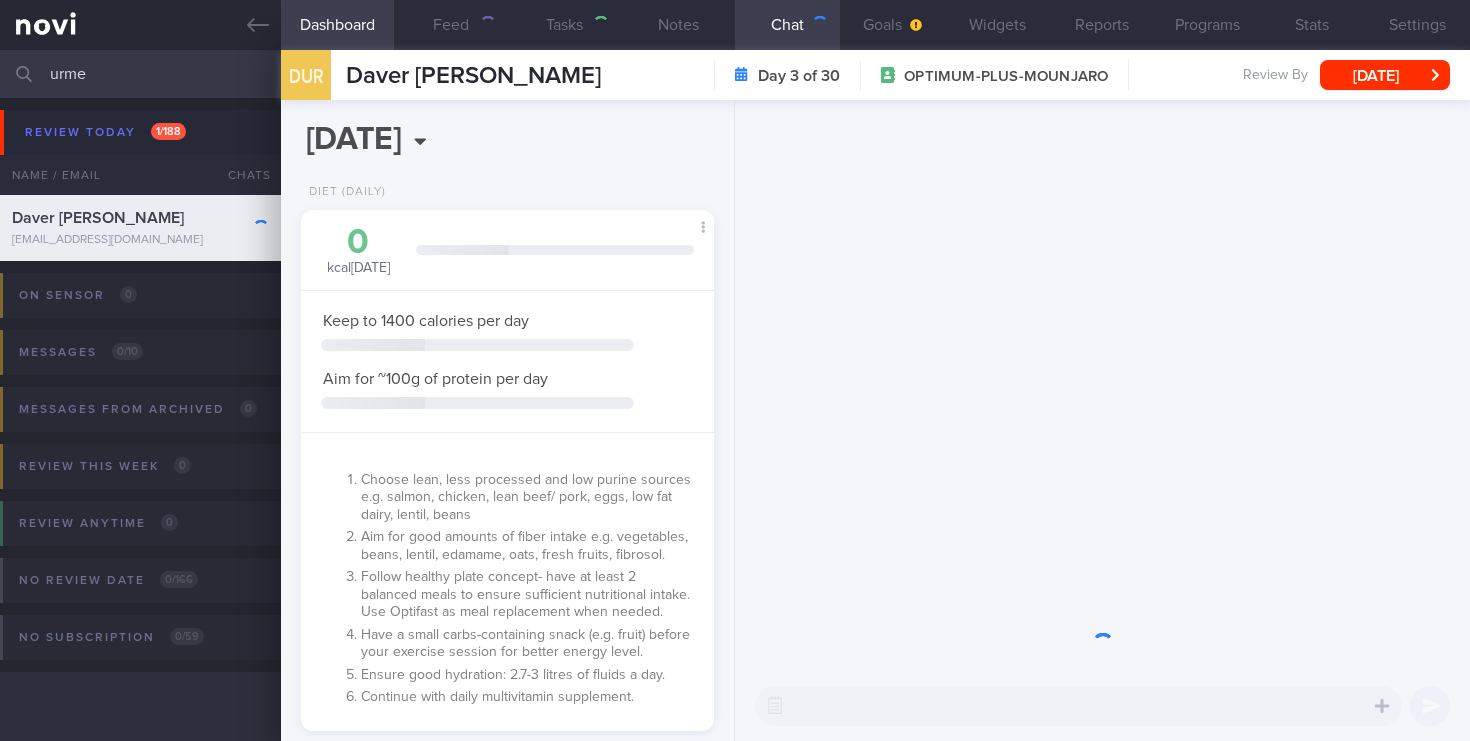 scroll, scrollTop: 0, scrollLeft: 0, axis: both 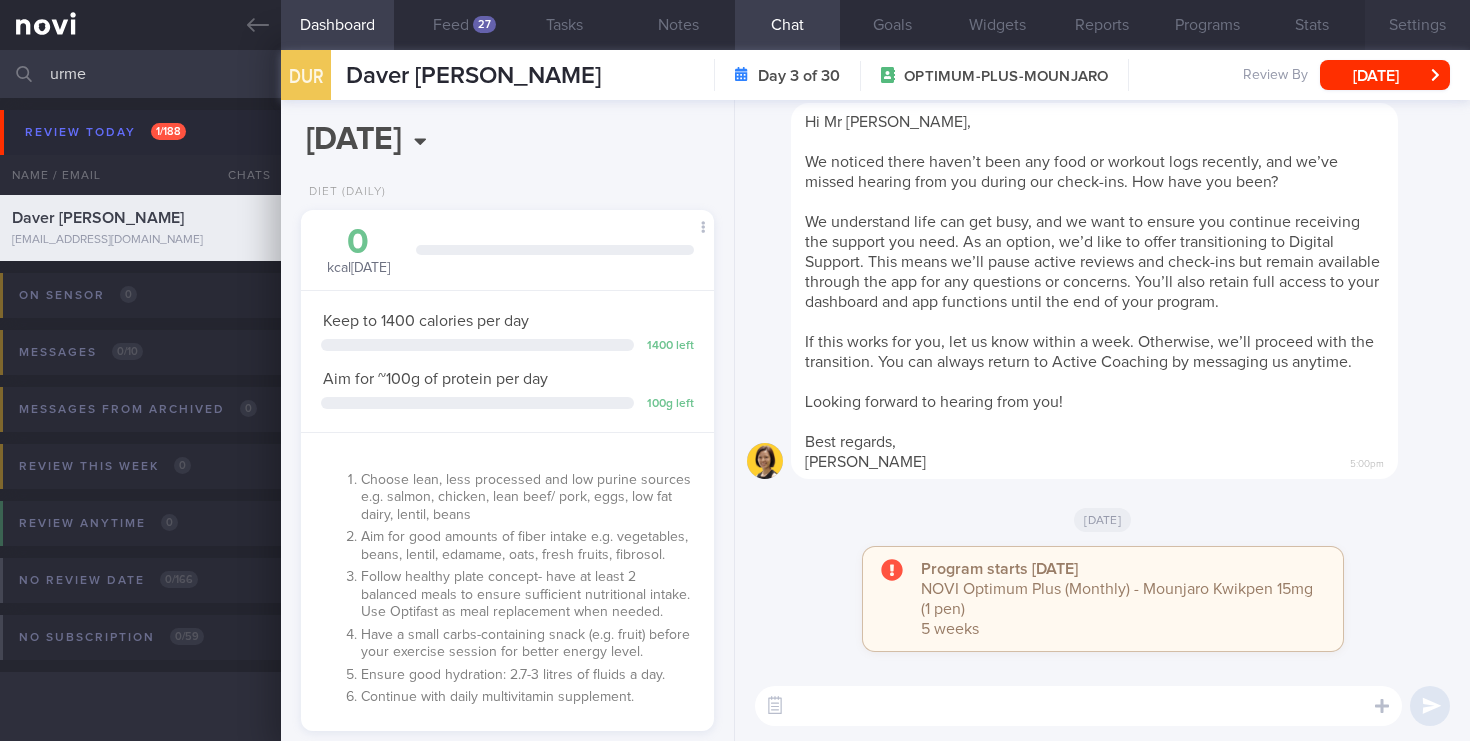 click on "Settings" at bounding box center (1417, 25) 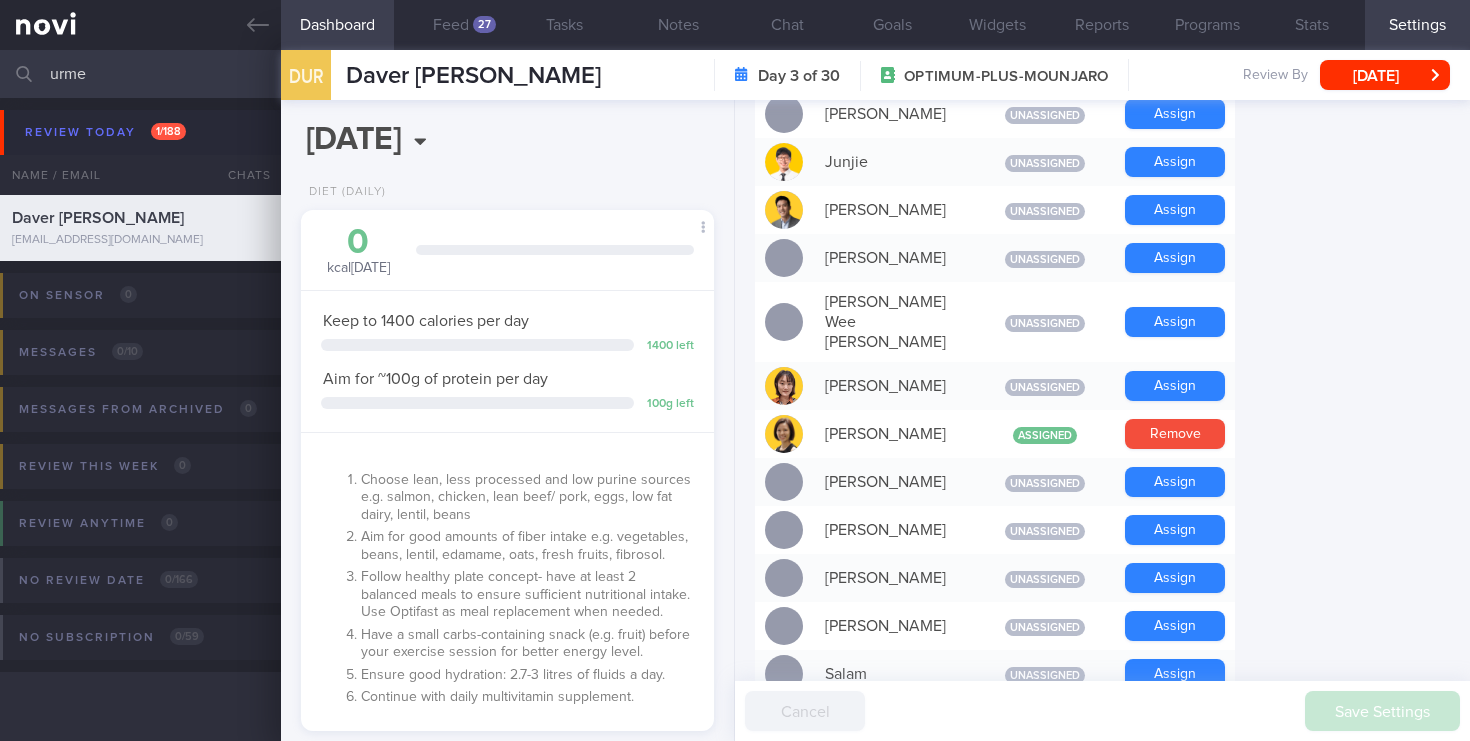 scroll, scrollTop: 787, scrollLeft: 0, axis: vertical 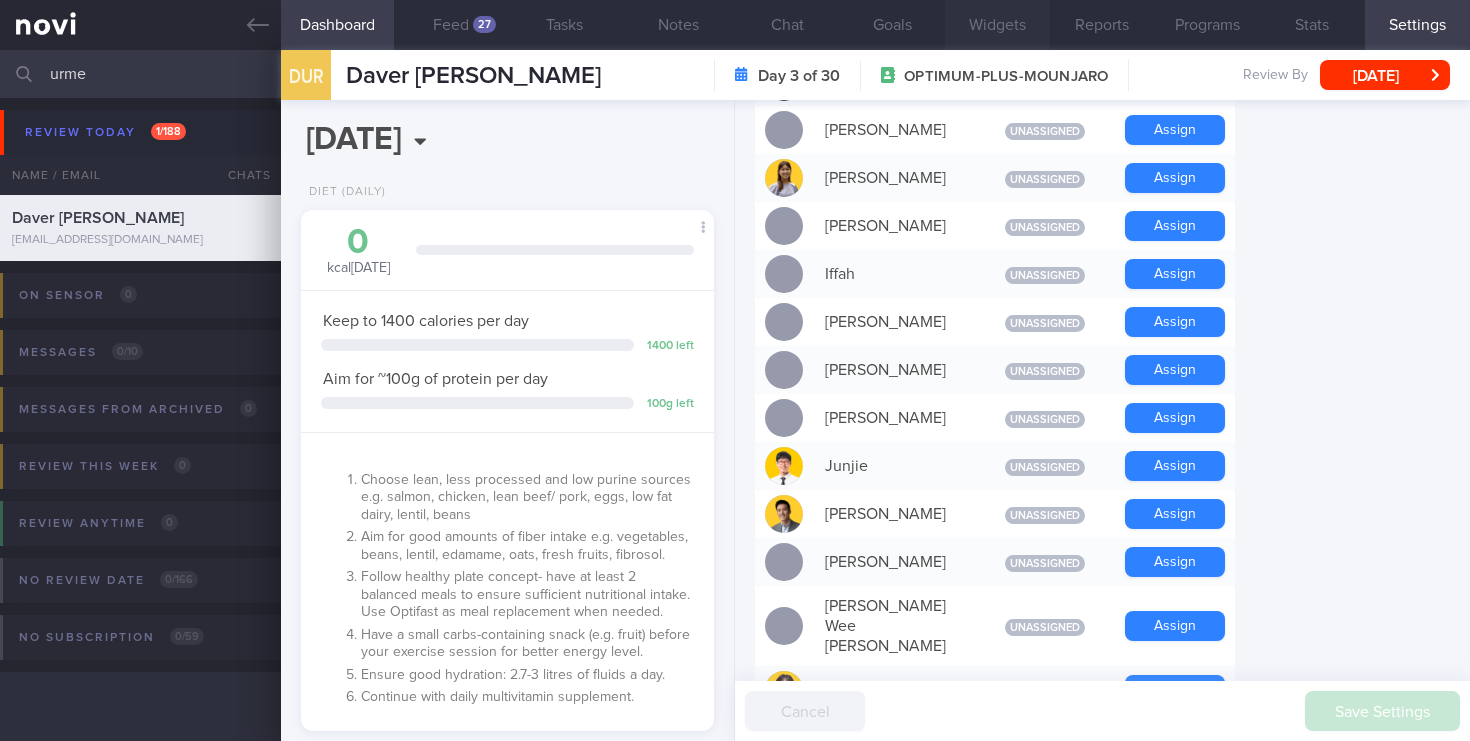click on "Widgets" at bounding box center (997, 25) 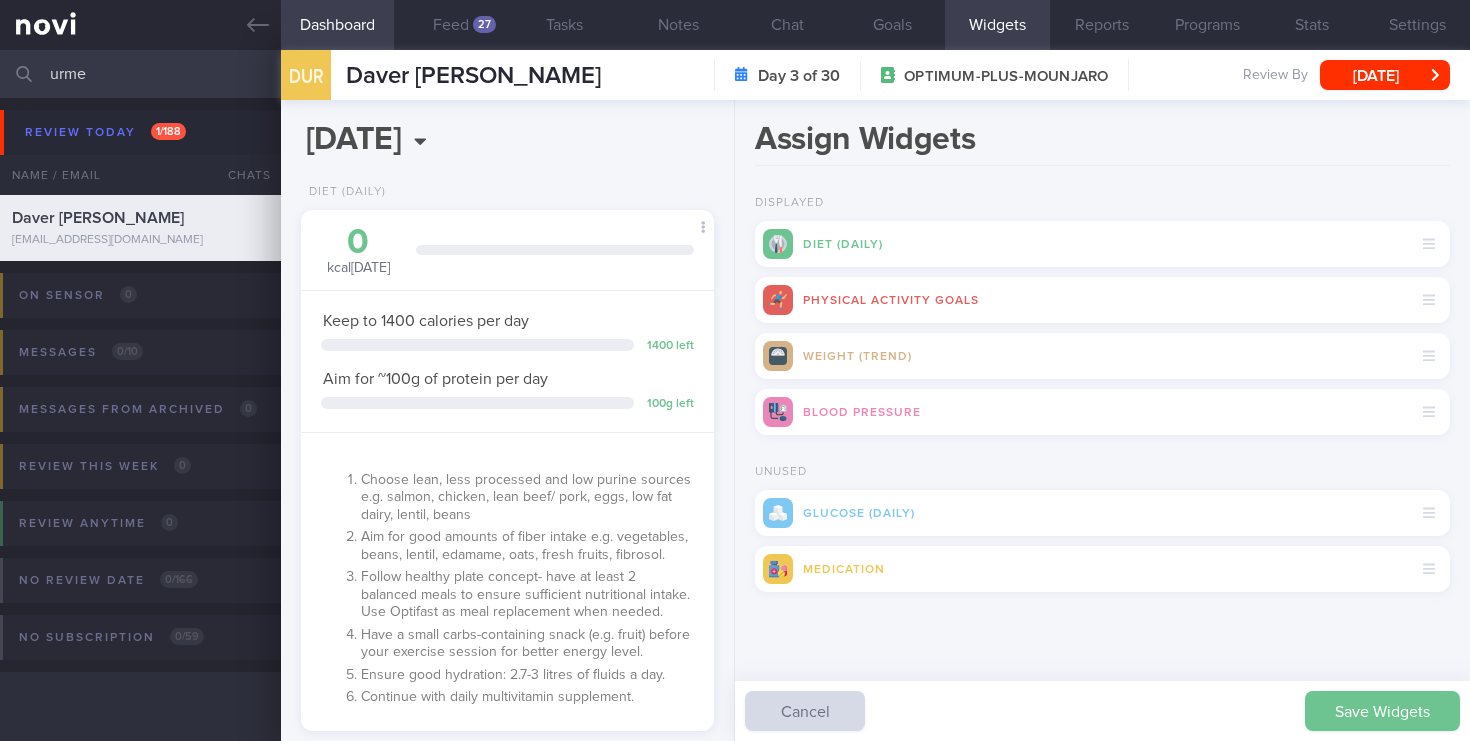 click on "Save Widgets" at bounding box center [1382, 711] 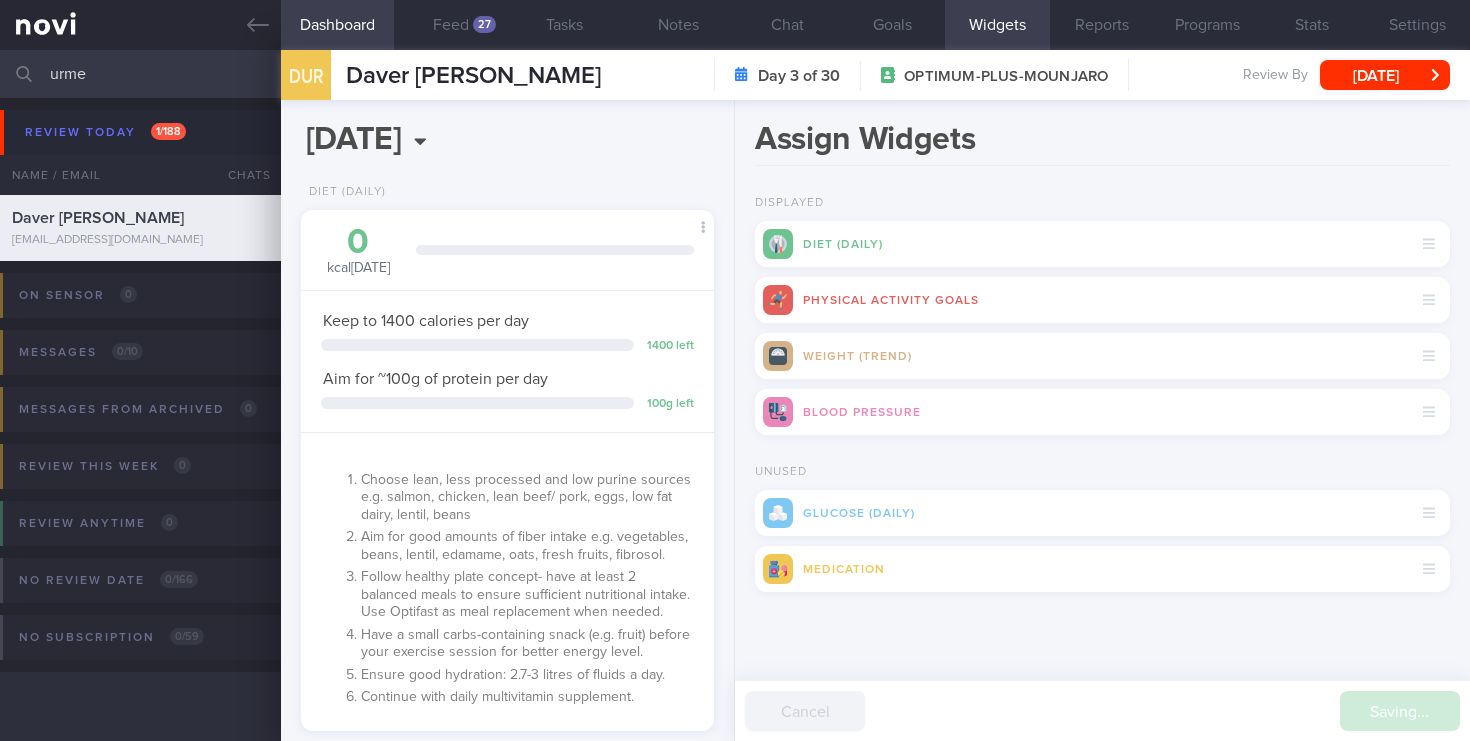 scroll, scrollTop: 999812, scrollLeft: 999622, axis: both 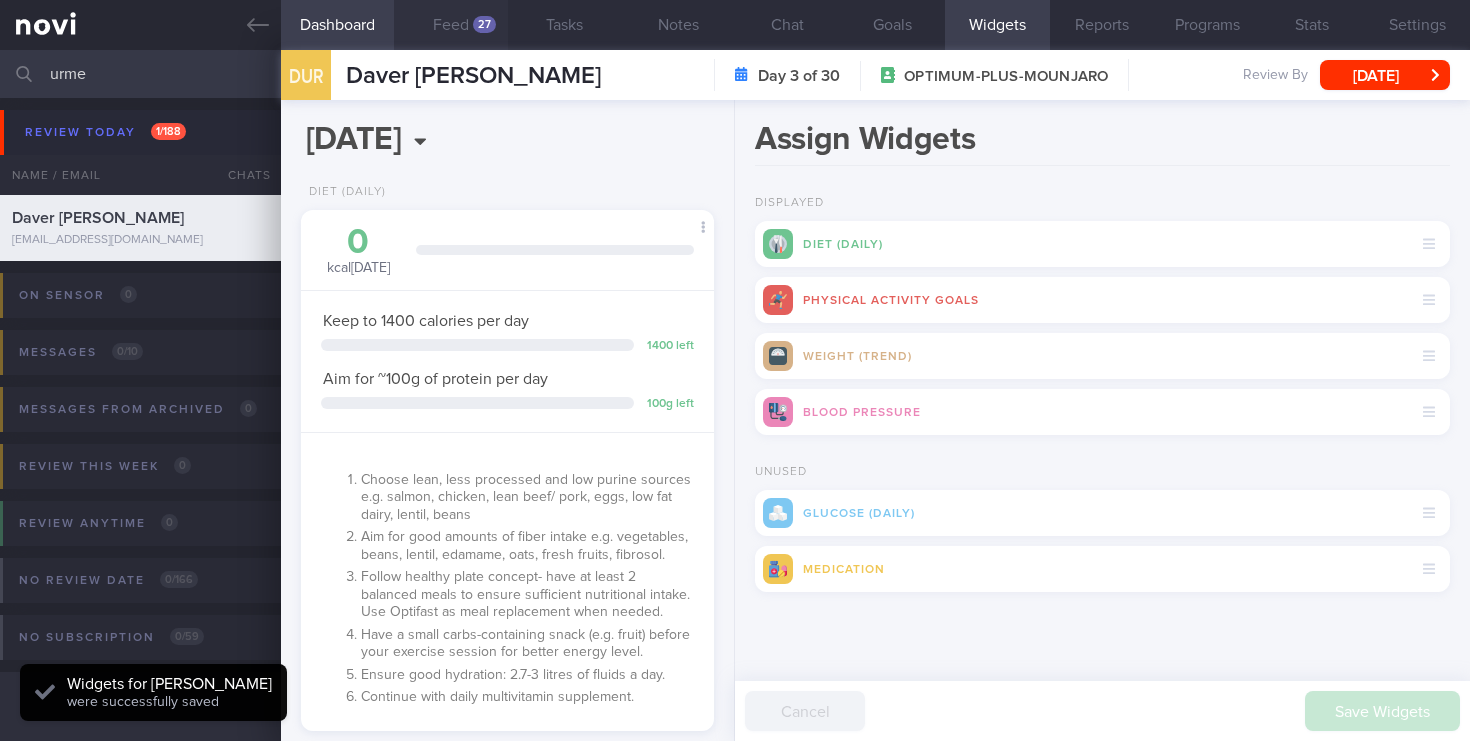 click on "Feed
27" at bounding box center (451, 25) 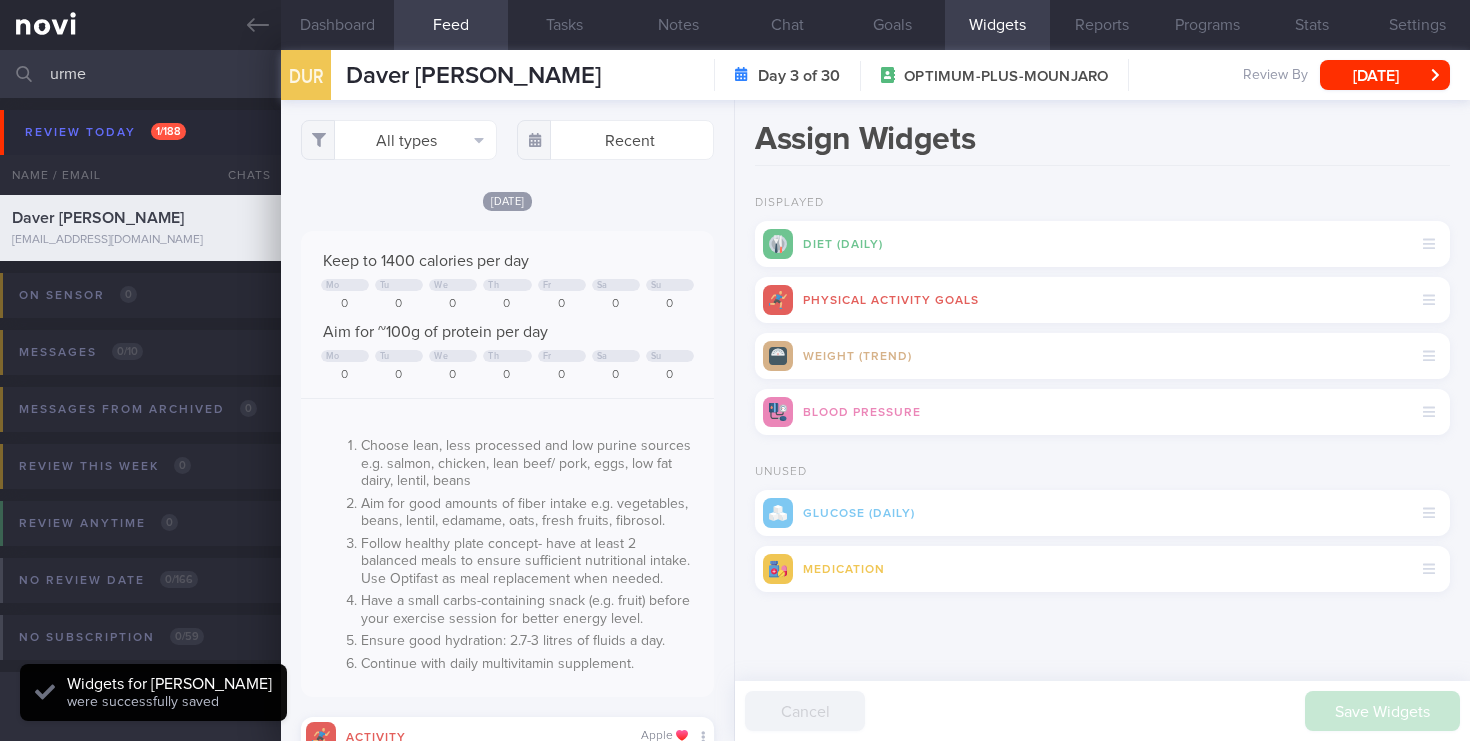 scroll, scrollTop: 999904, scrollLeft: 999612, axis: both 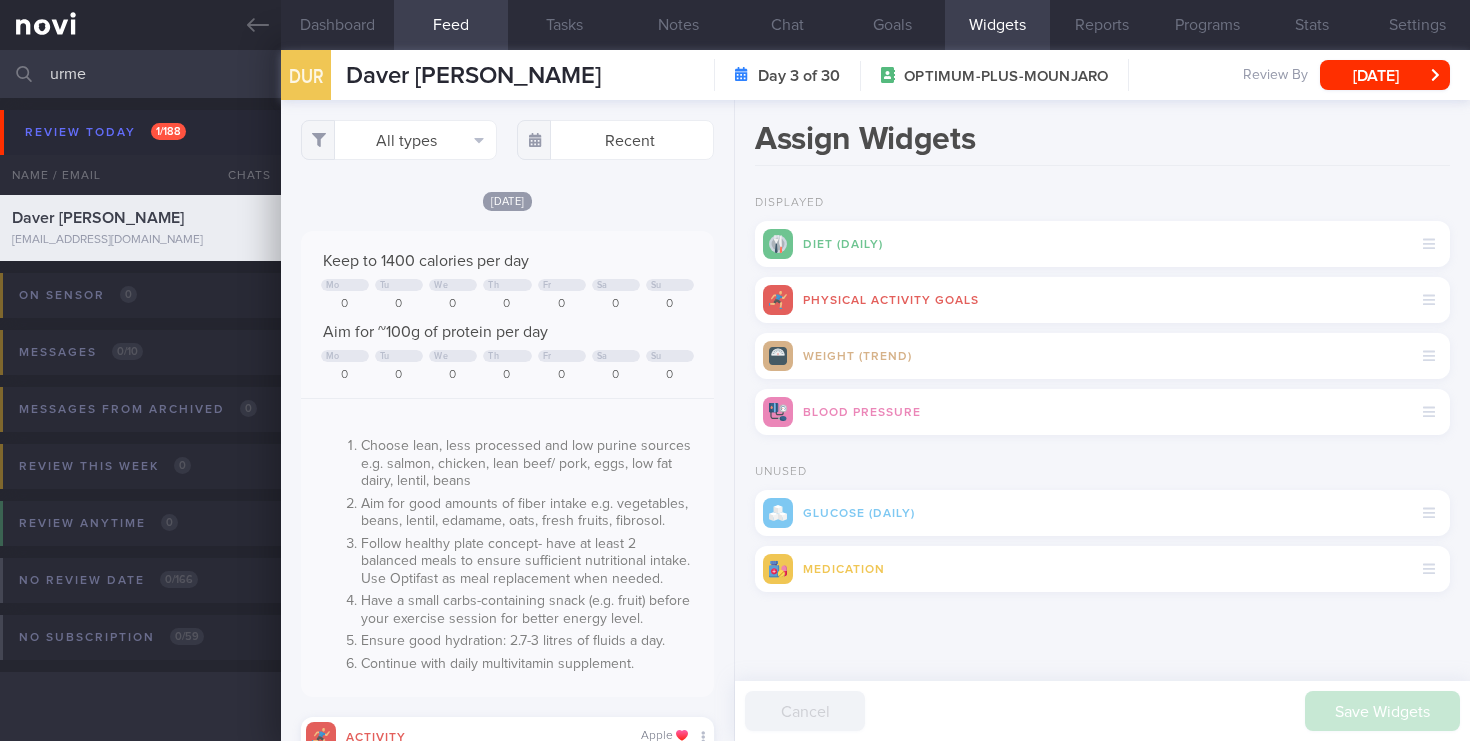 drag, startPoint x: 136, startPoint y: 71, endPoint x: 31, endPoint y: 71, distance: 105 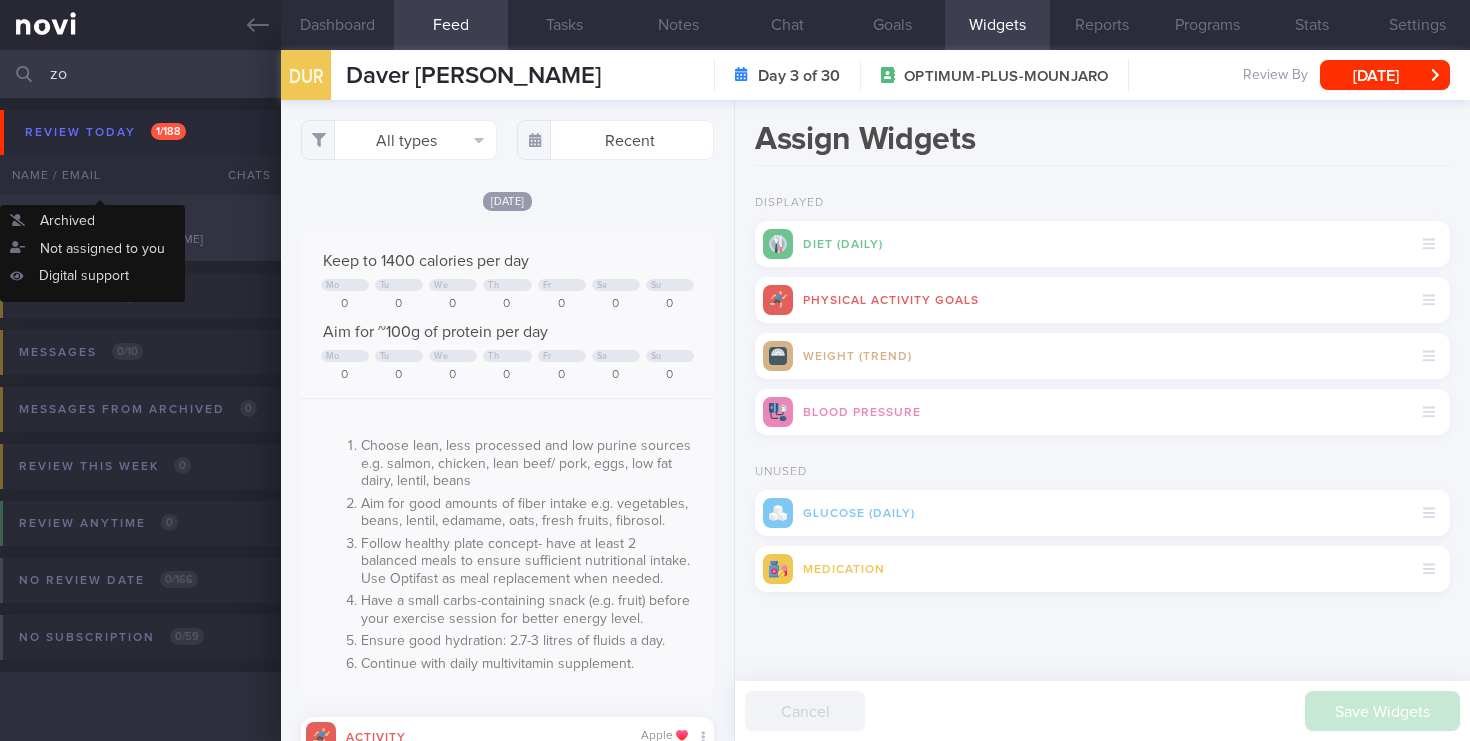 type on "z" 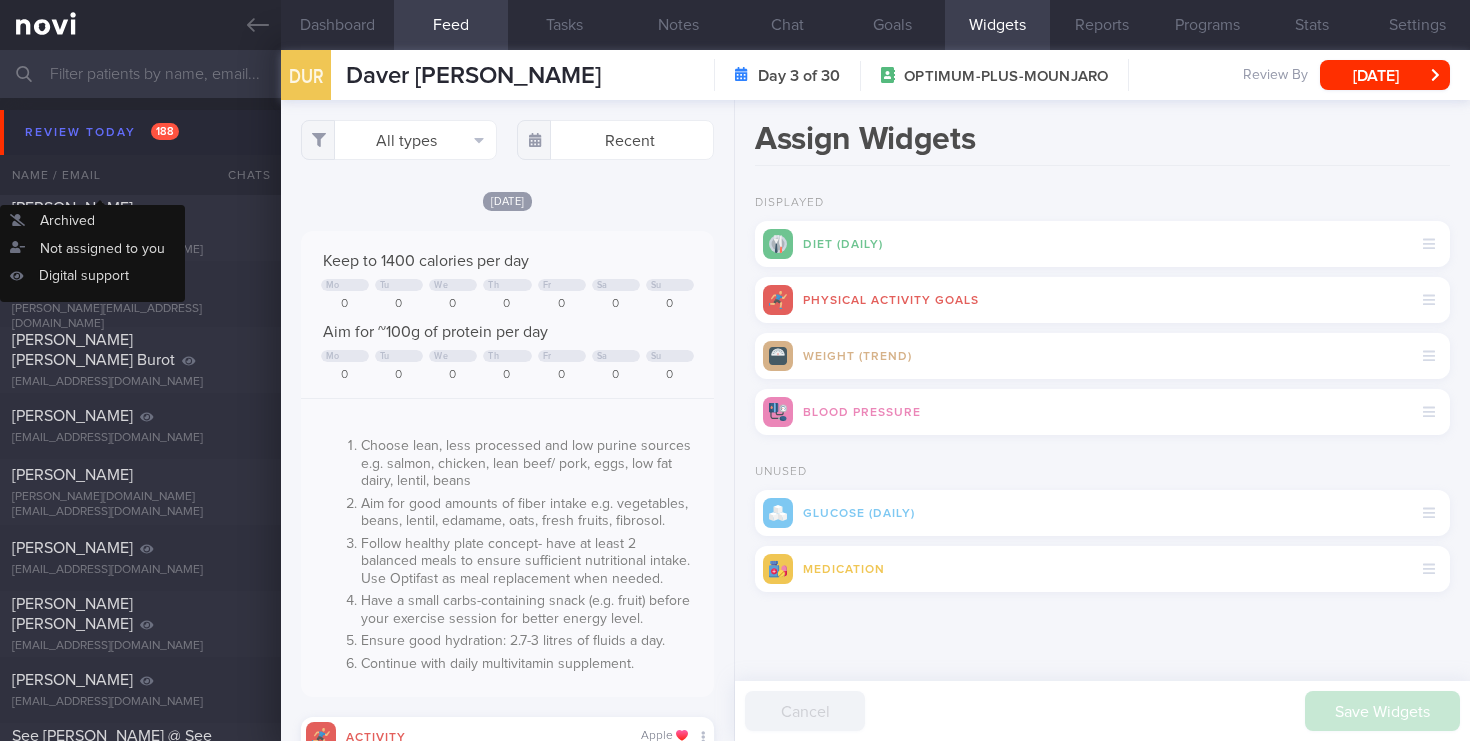 type on "i" 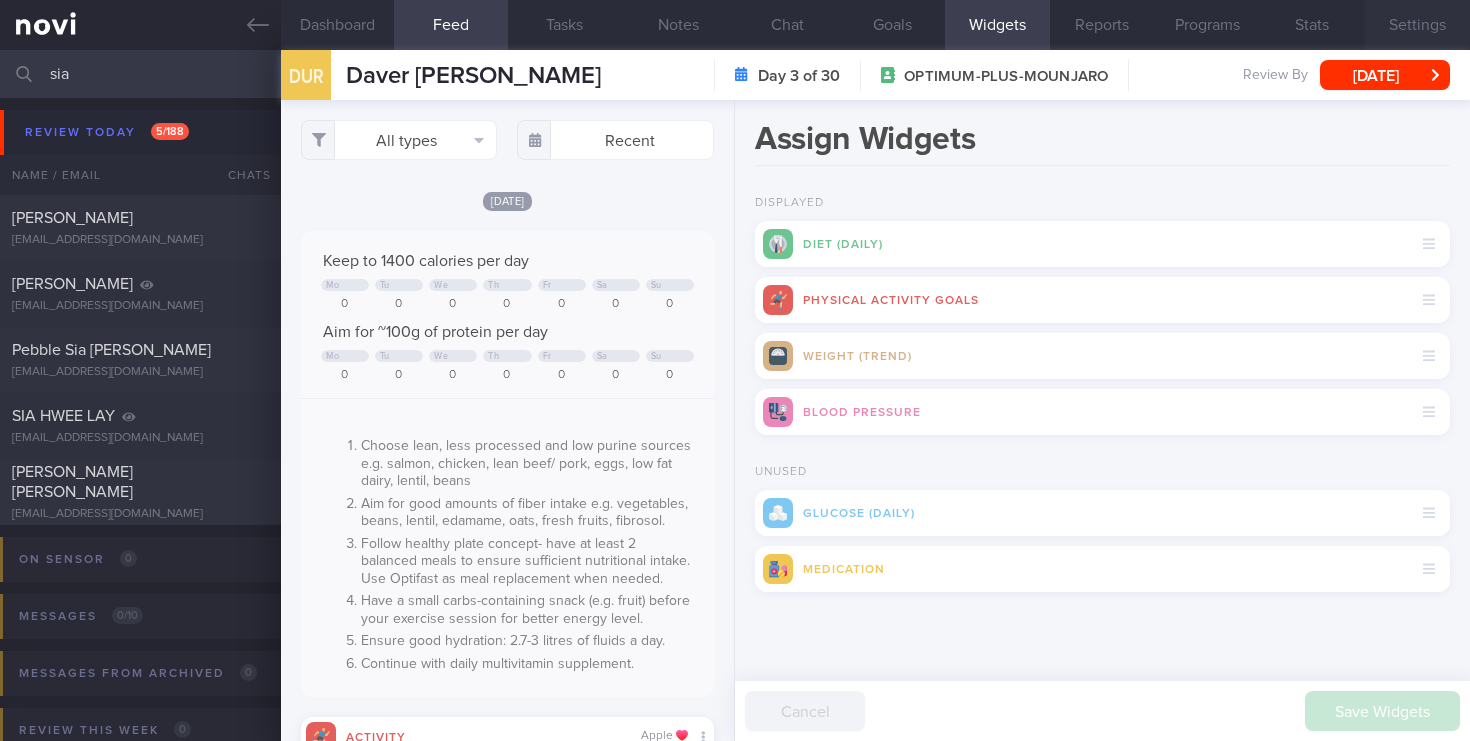 type on "sia" 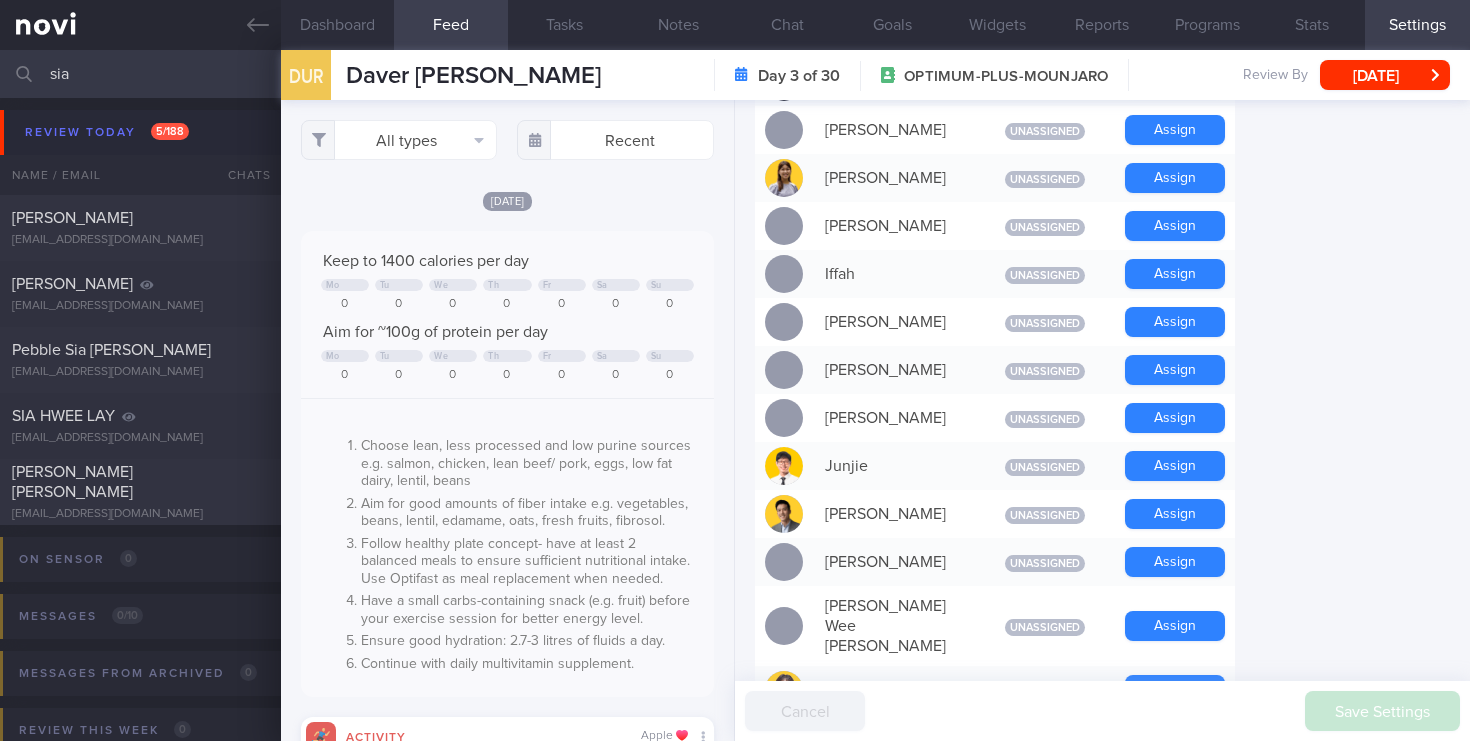 click on "sia" at bounding box center [735, 74] 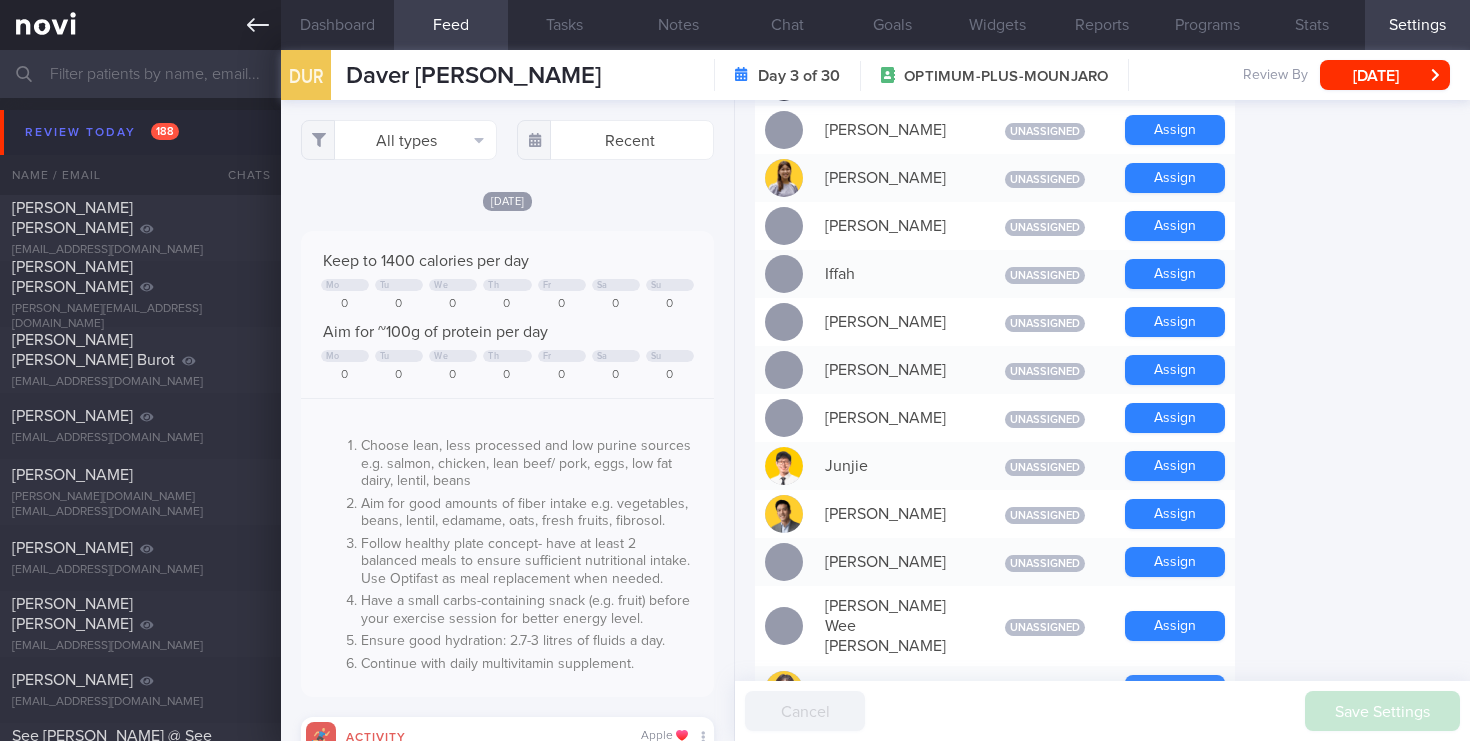 click at bounding box center (140, 25) 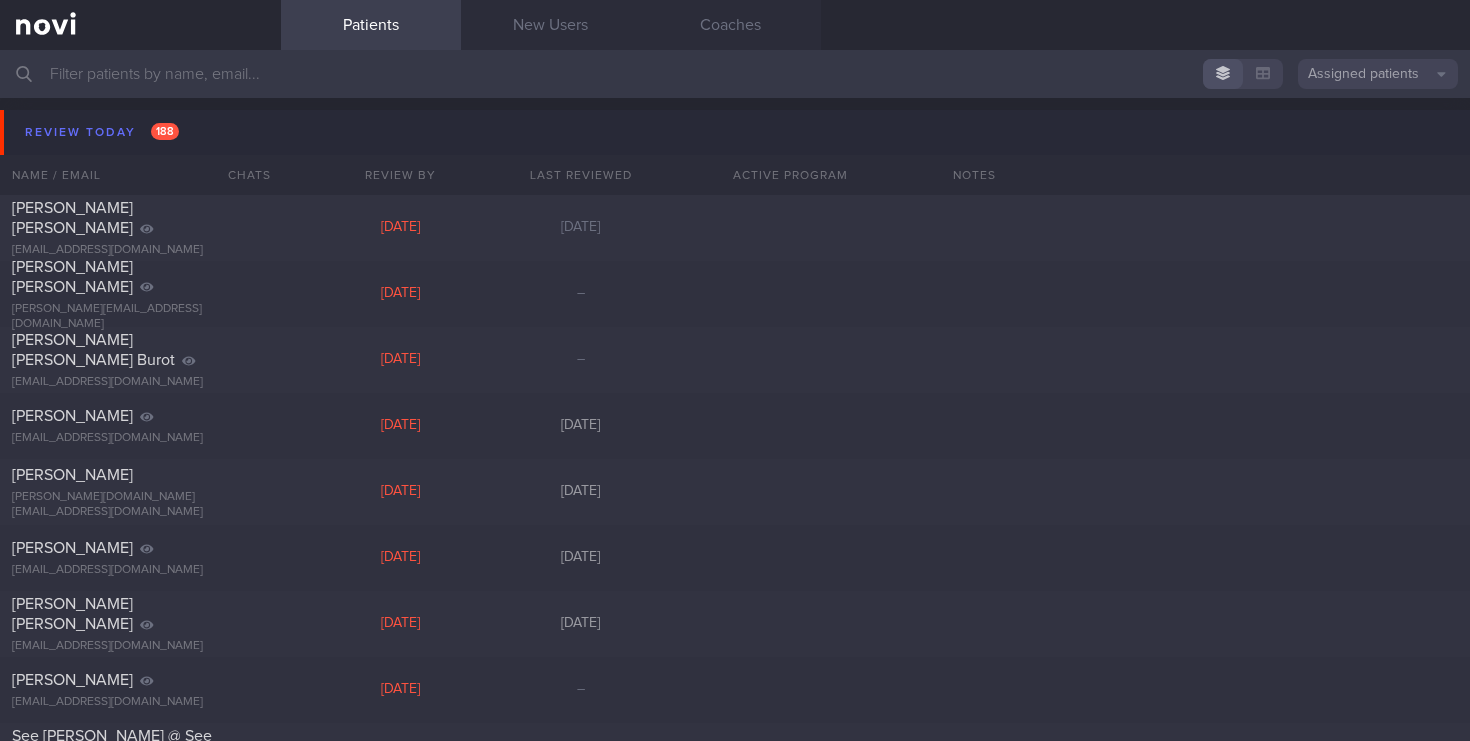click on "Assigned patients" at bounding box center [1378, 74] 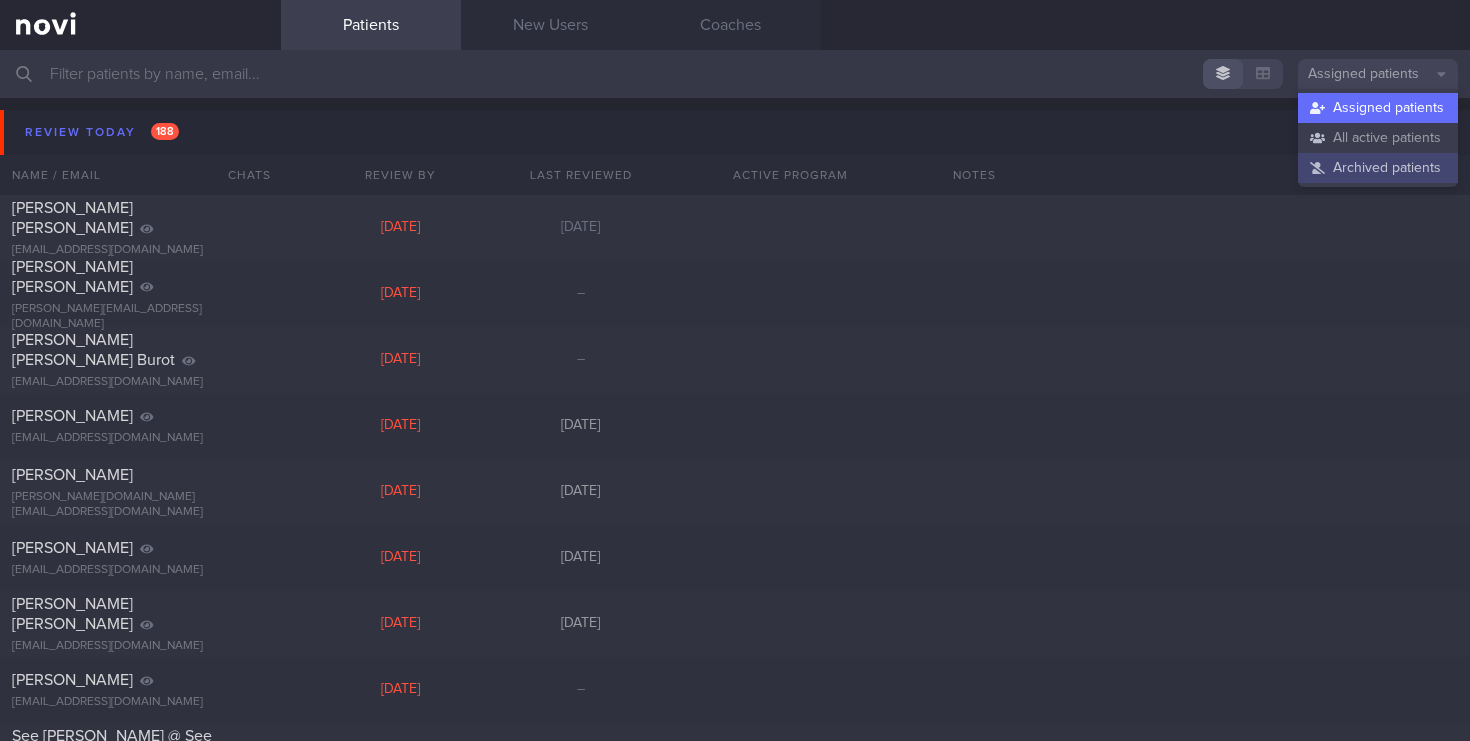 click on "Archived patients" at bounding box center [1378, 168] 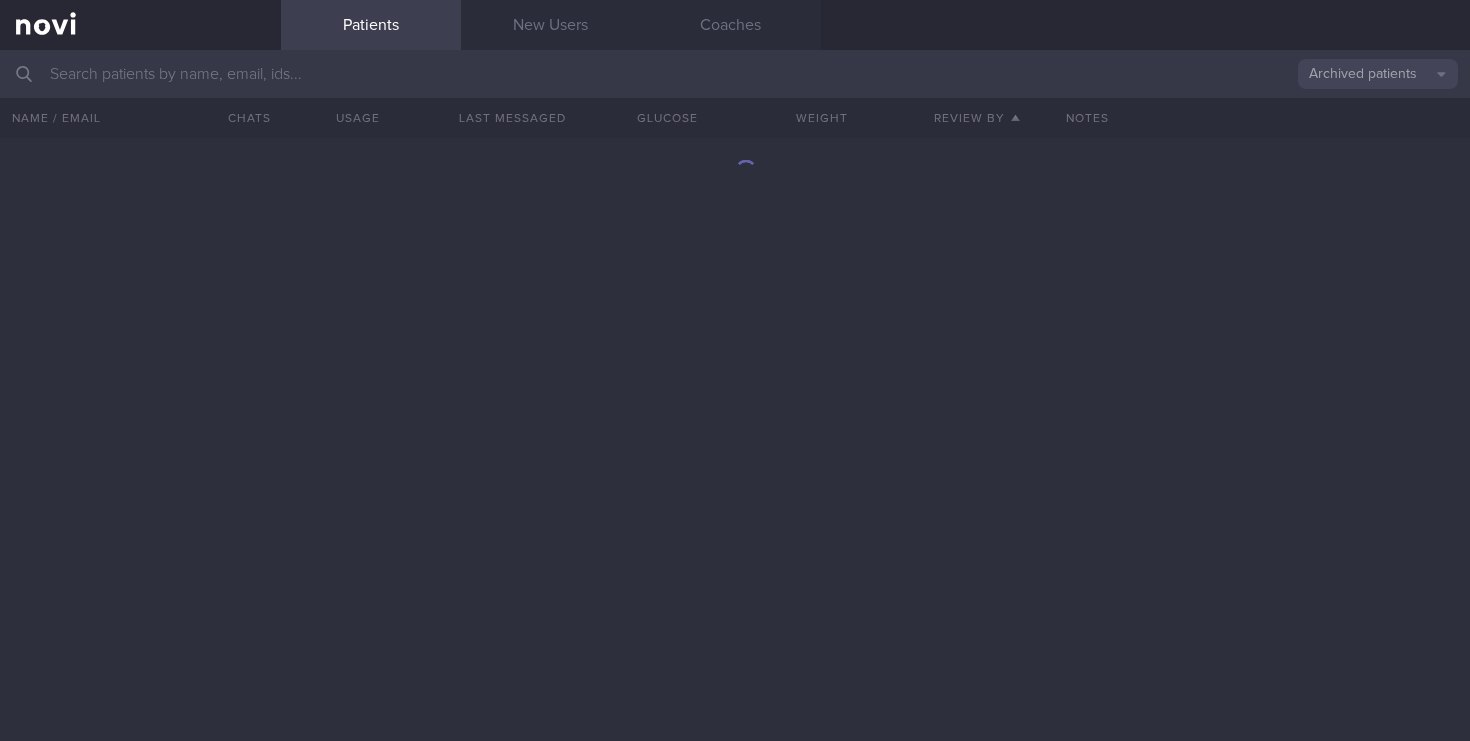 click at bounding box center (735, 74) 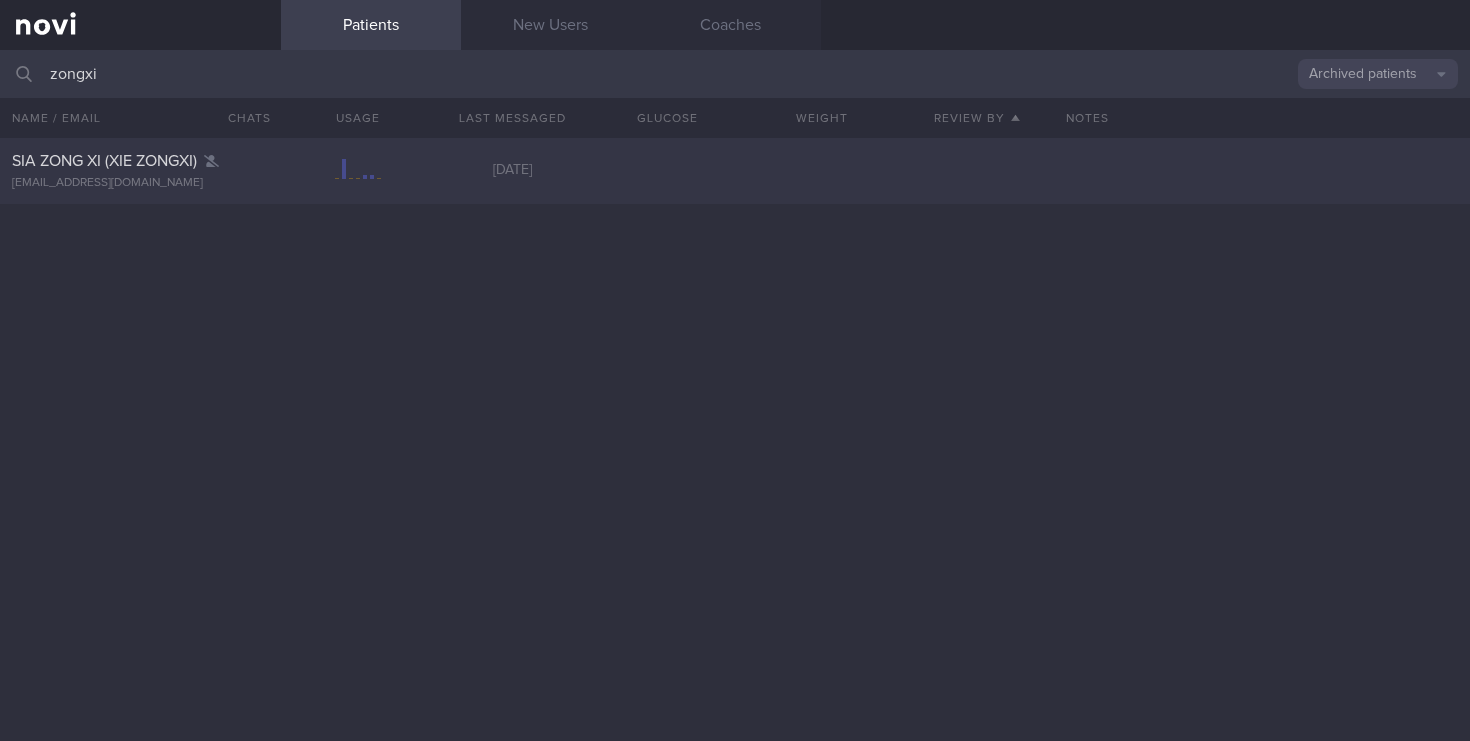 type on "zongxi" 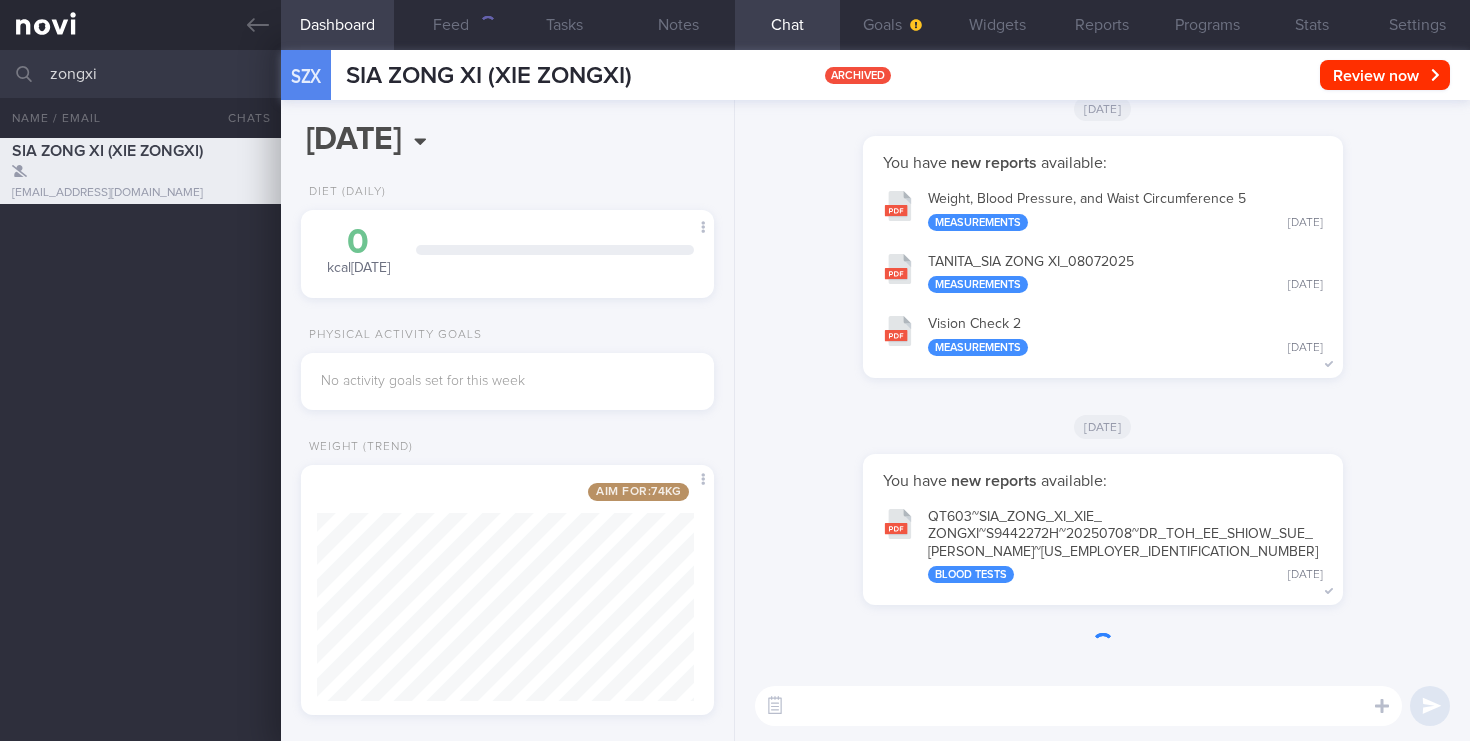 scroll, scrollTop: 999783, scrollLeft: 999622, axis: both 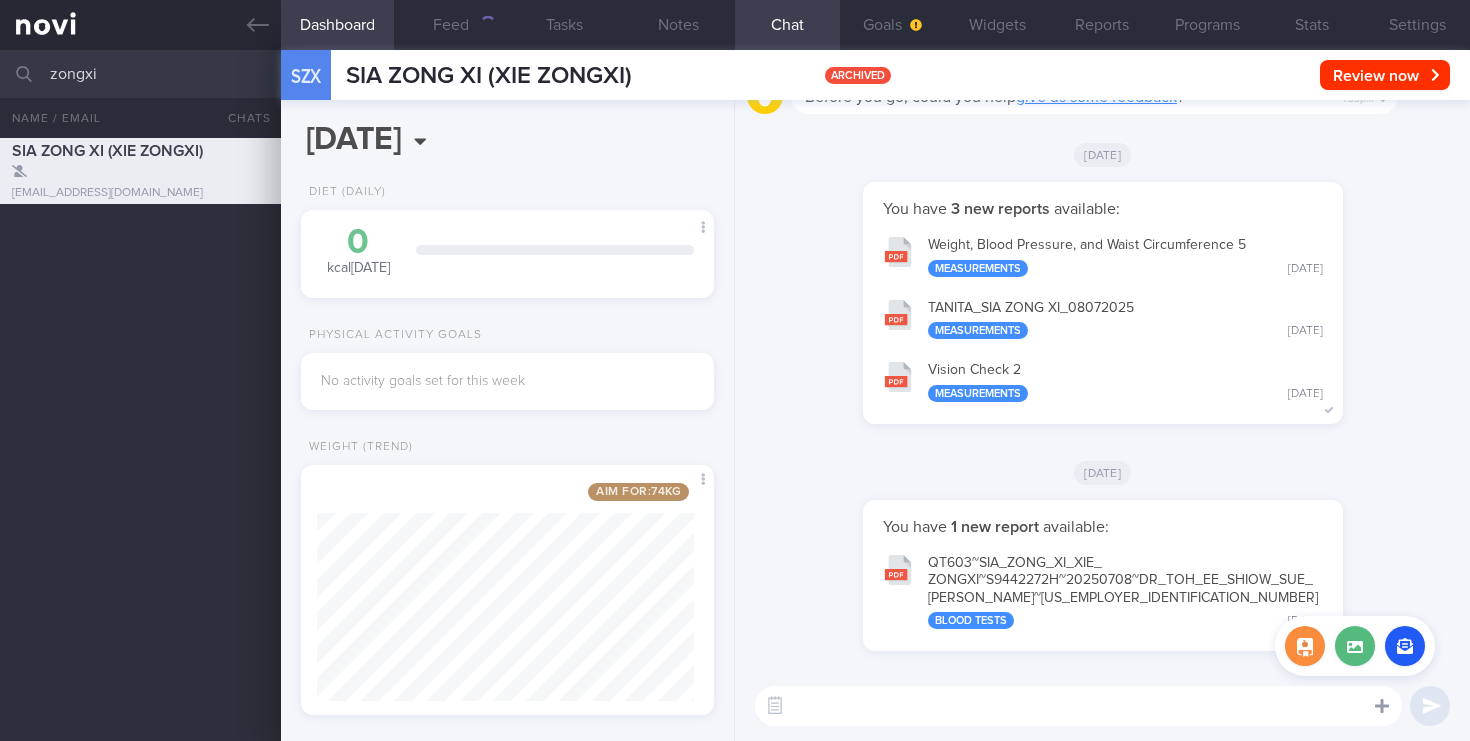click 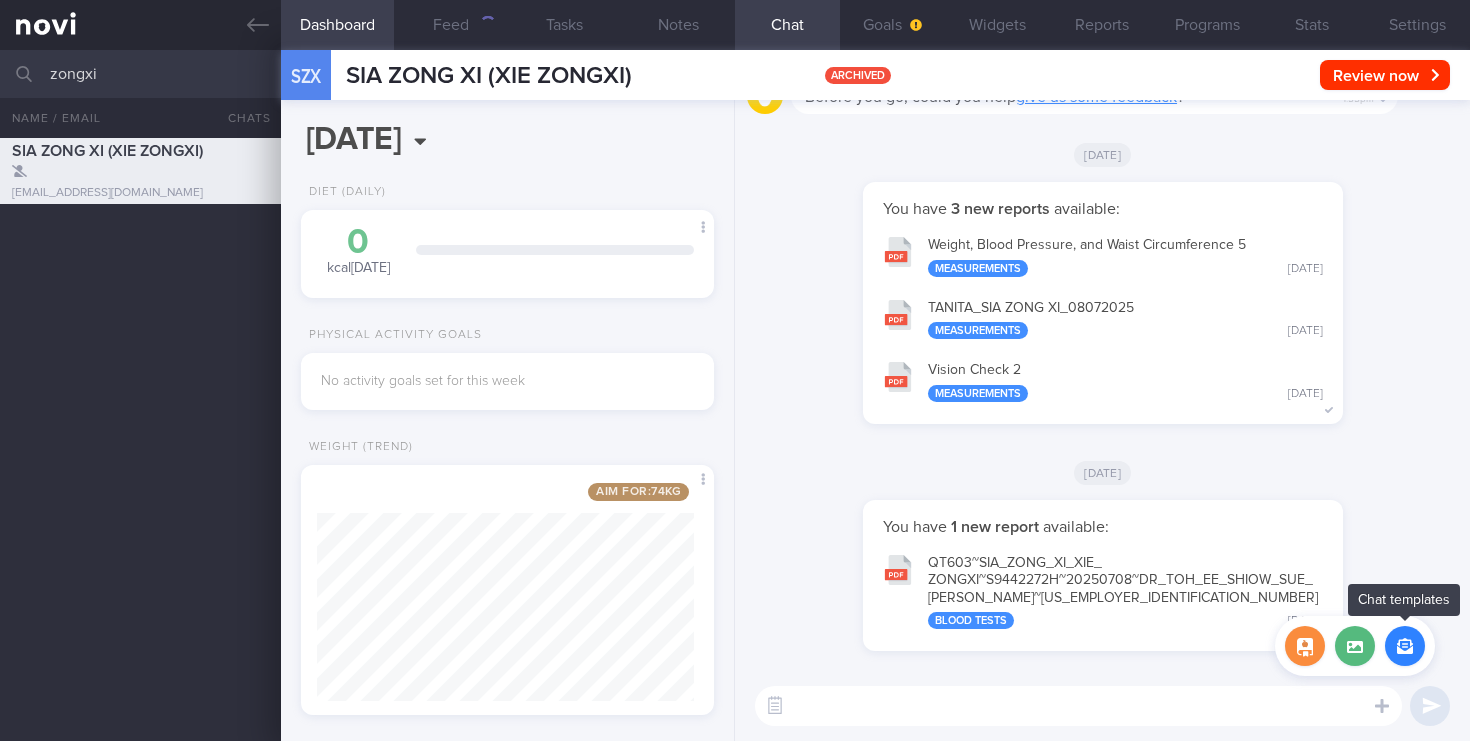 click at bounding box center (1405, 646) 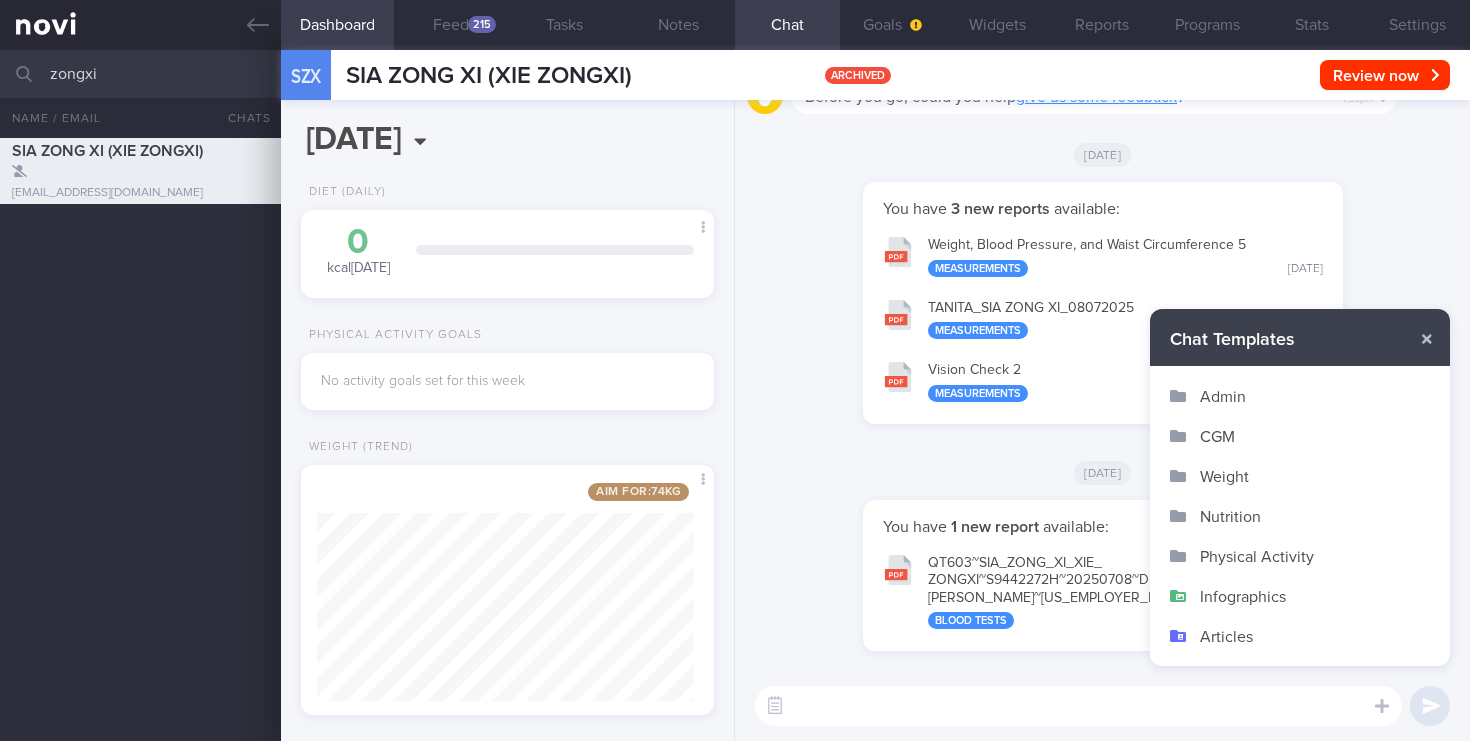 click on "Infographics" at bounding box center (1300, 596) 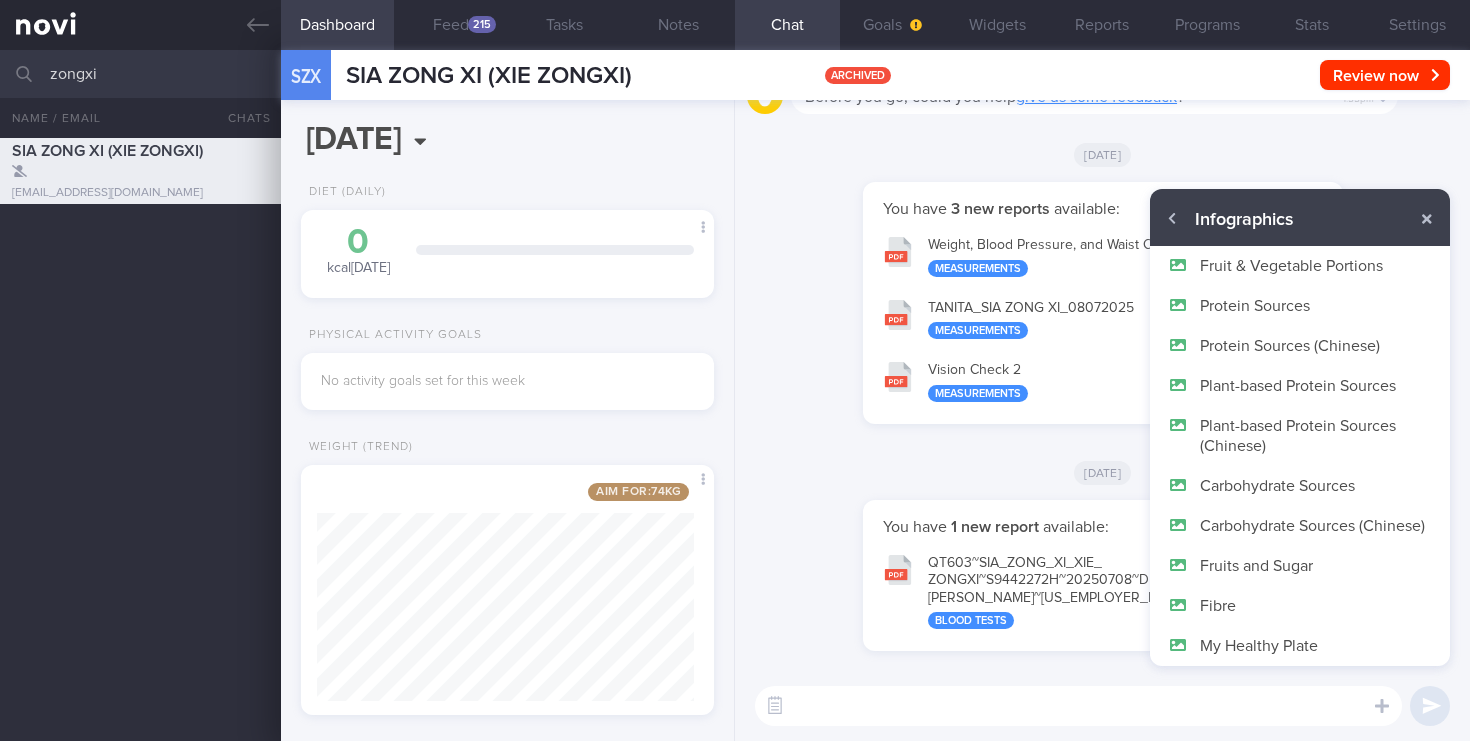scroll, scrollTop: 100, scrollLeft: 0, axis: vertical 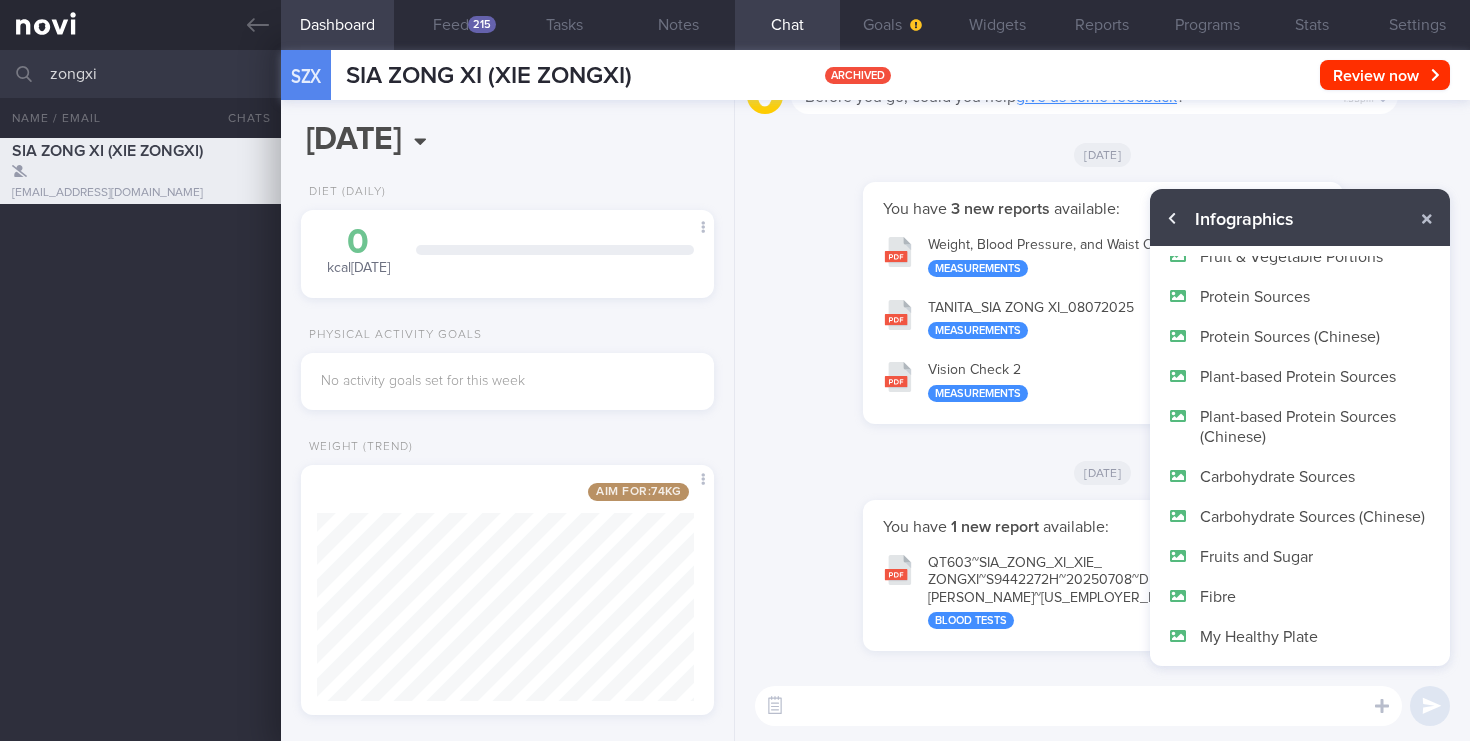 click at bounding box center (1173, 219) 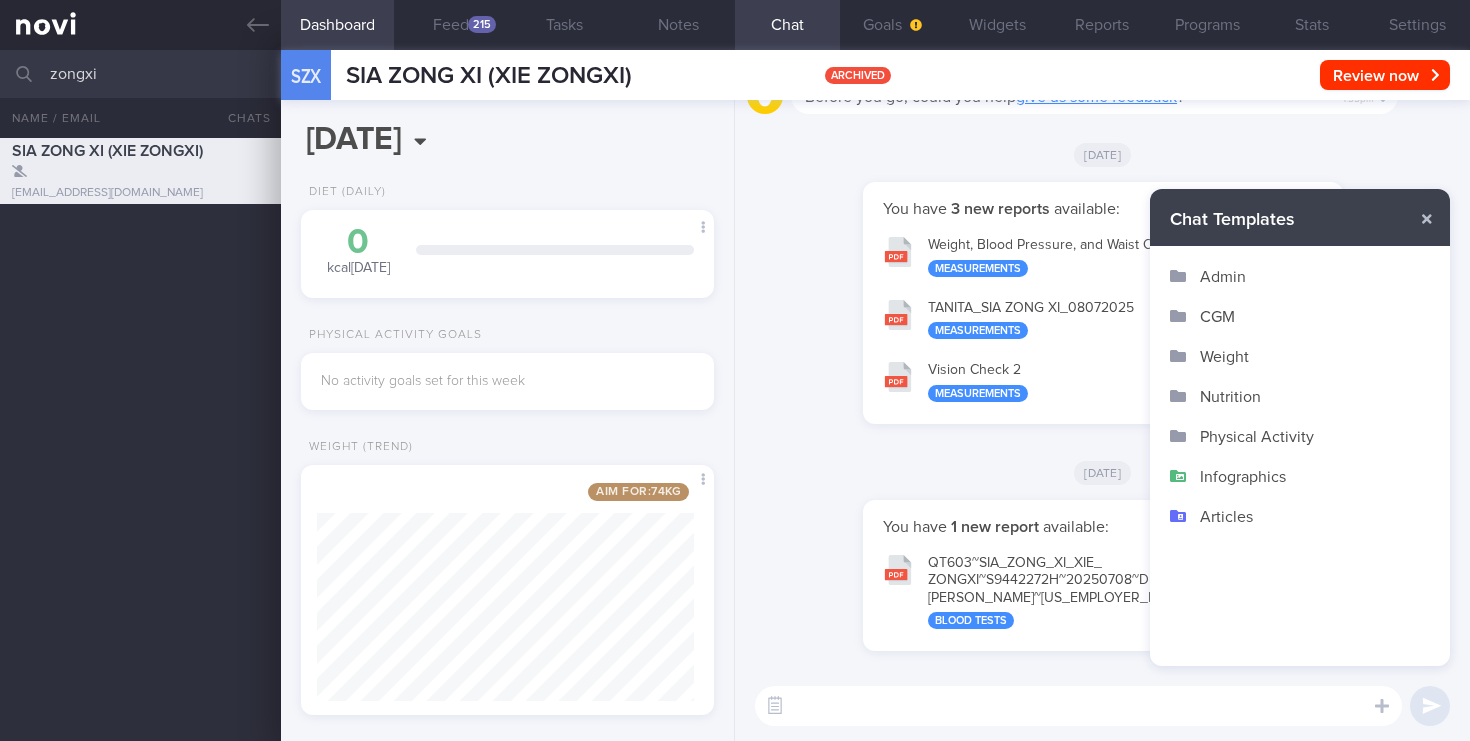 scroll, scrollTop: 0, scrollLeft: 0, axis: both 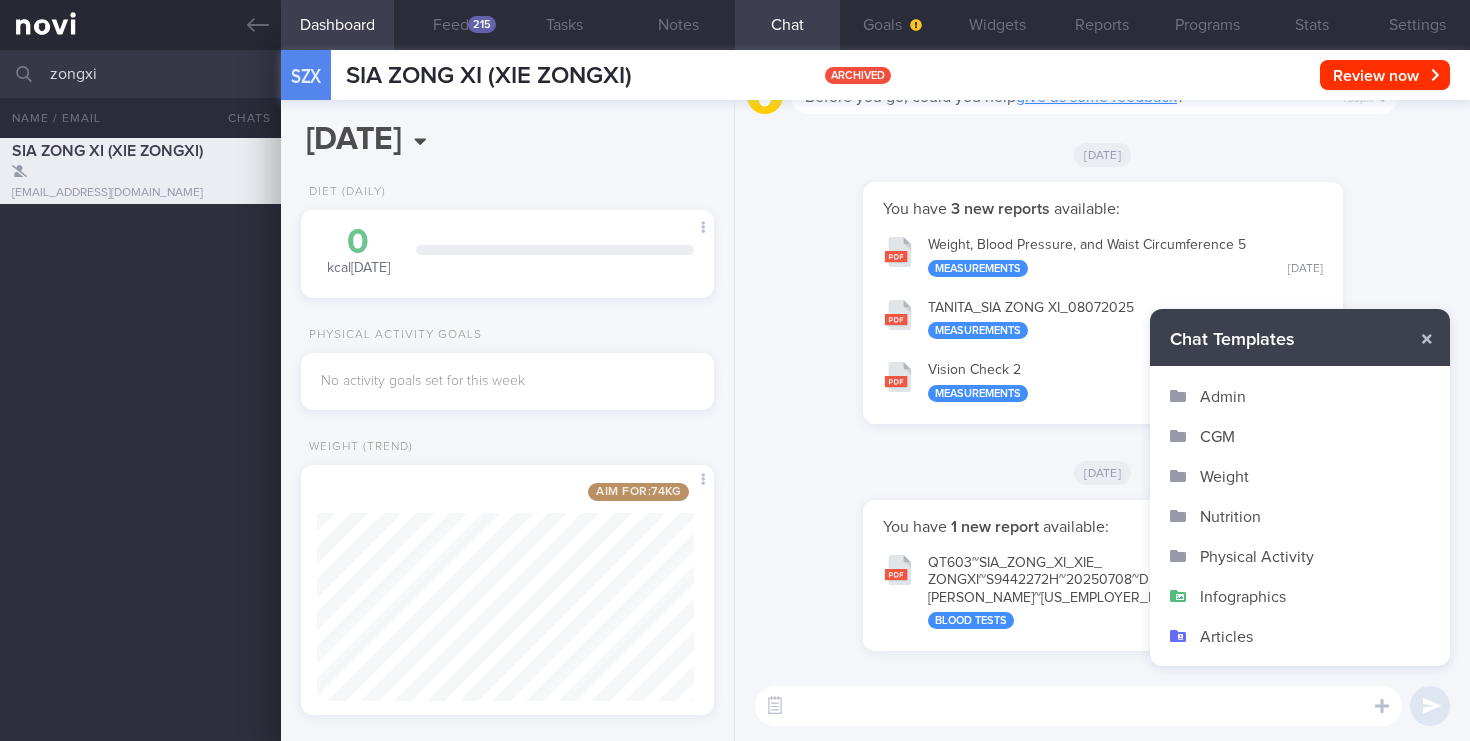 click on "Nutrition" at bounding box center (1300, 516) 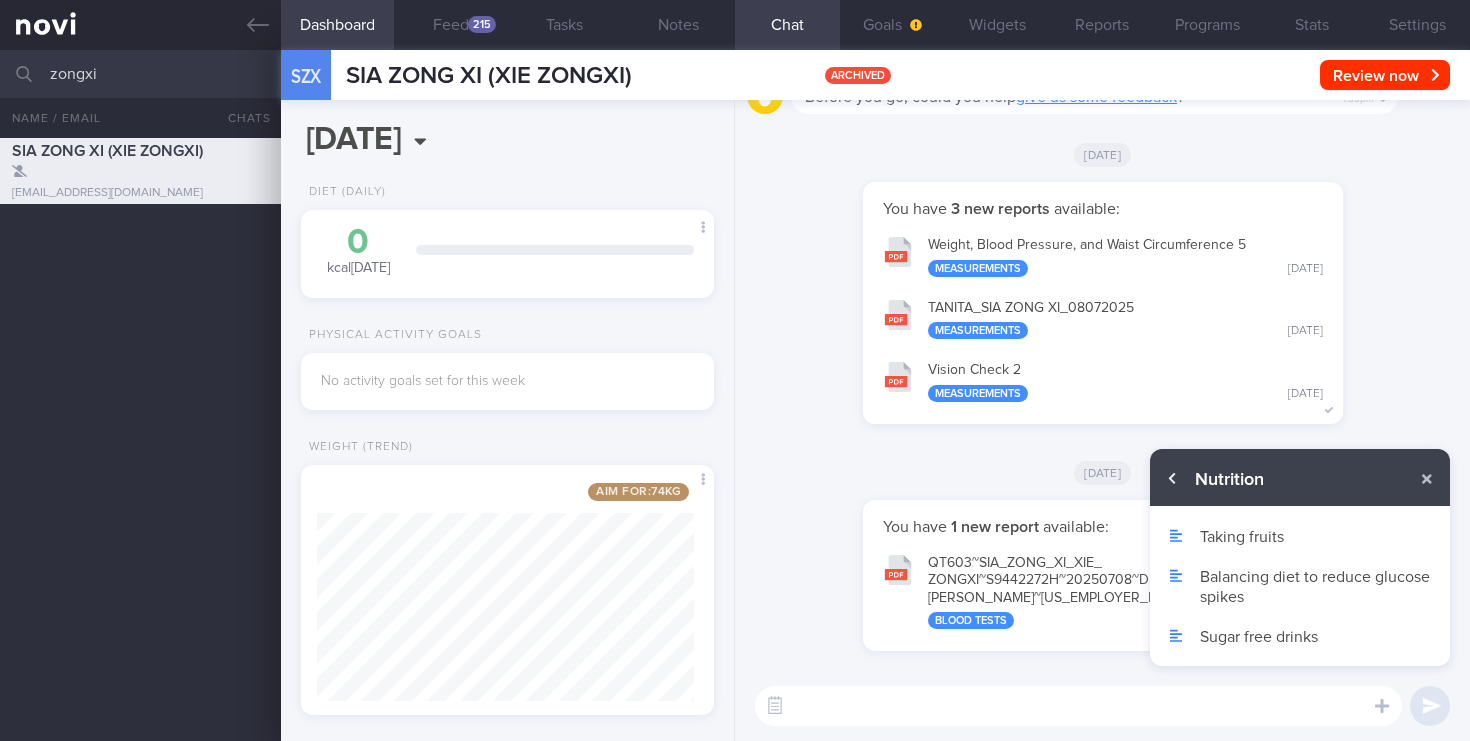 click at bounding box center [1173, 479] 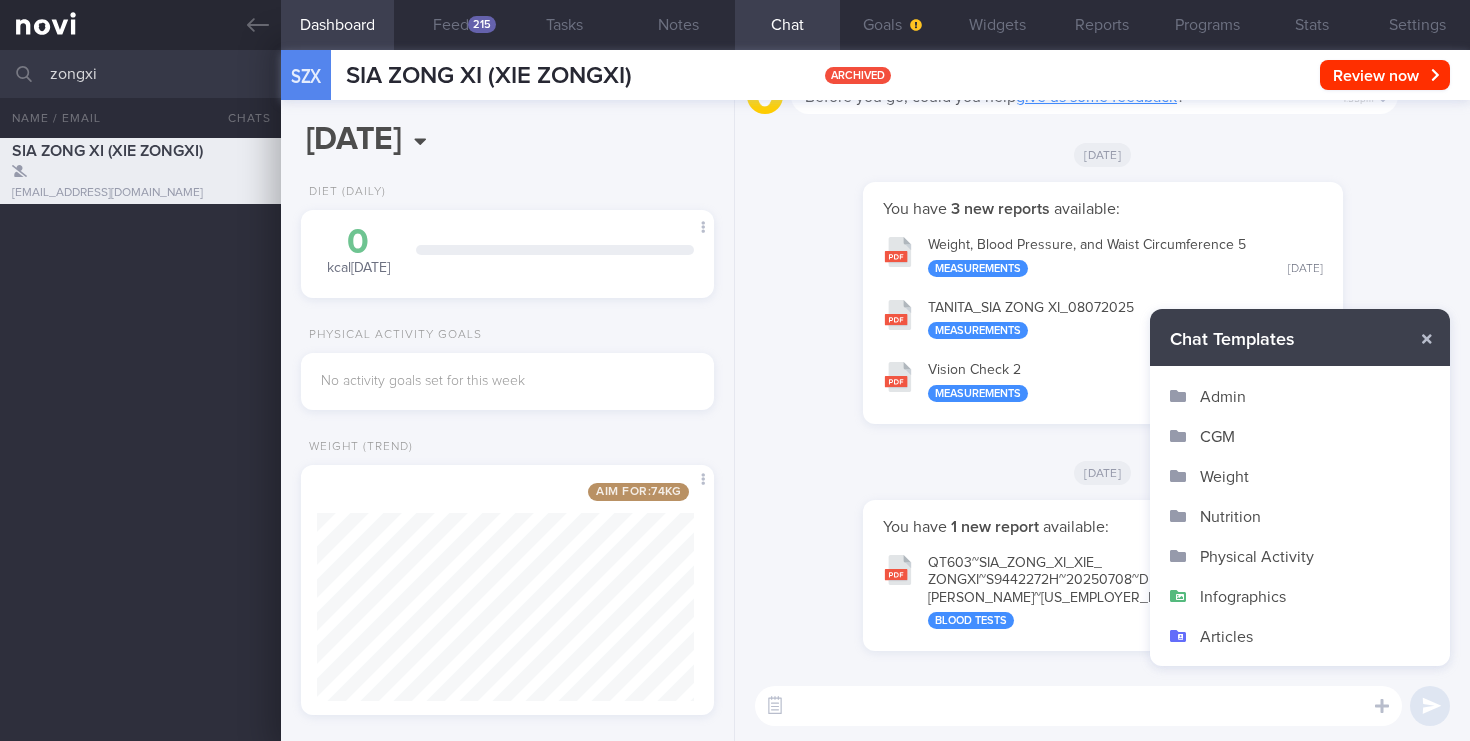 click on "Articles" at bounding box center (1300, 636) 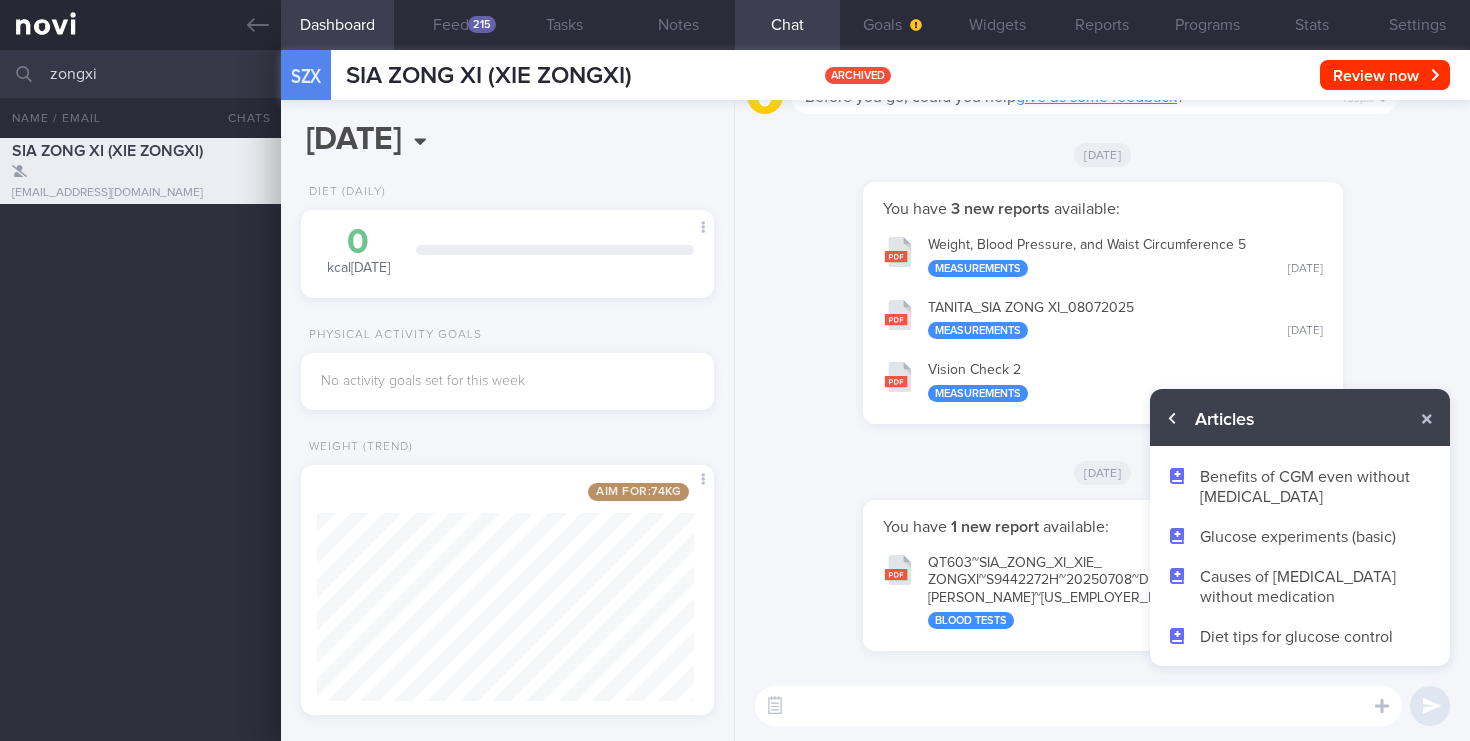 click at bounding box center [1173, 419] 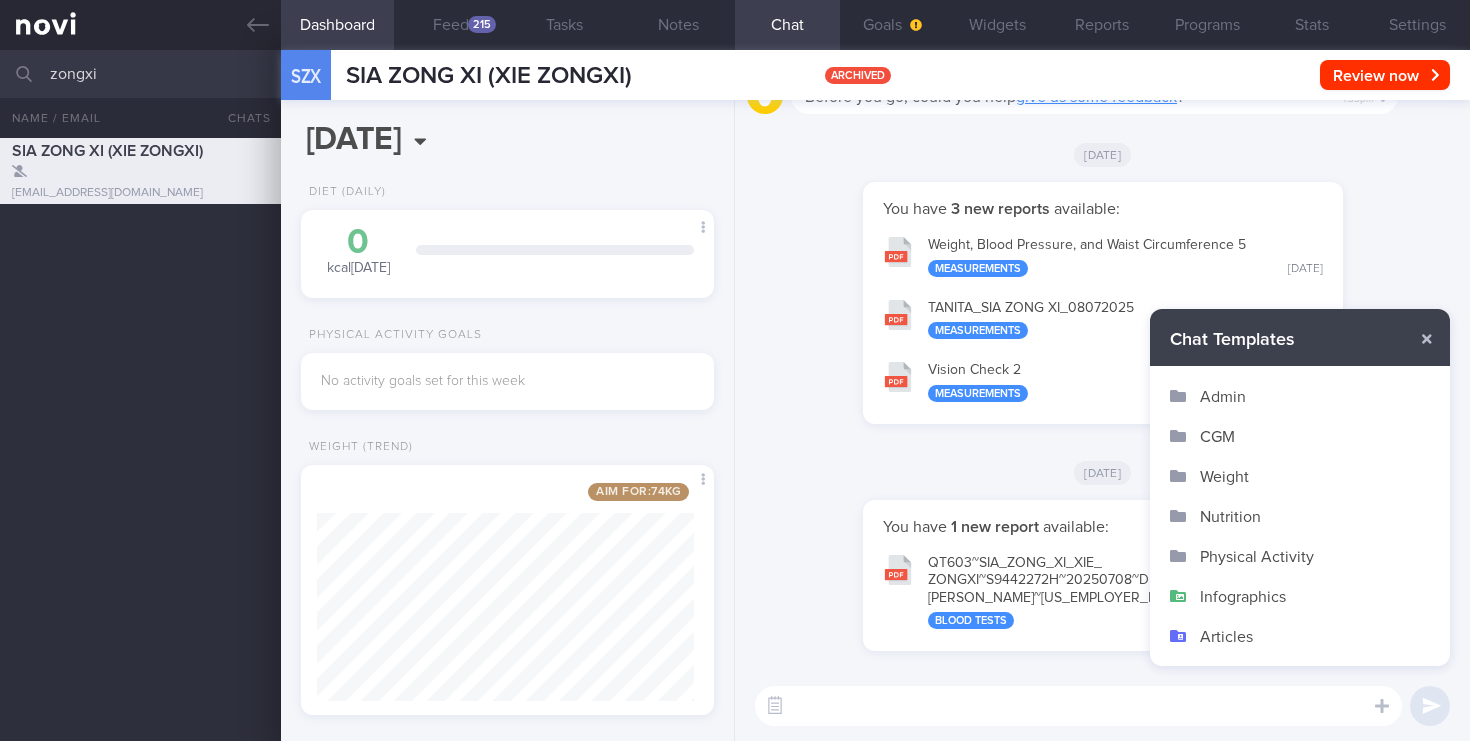click on "Nutrition" at bounding box center (1300, 516) 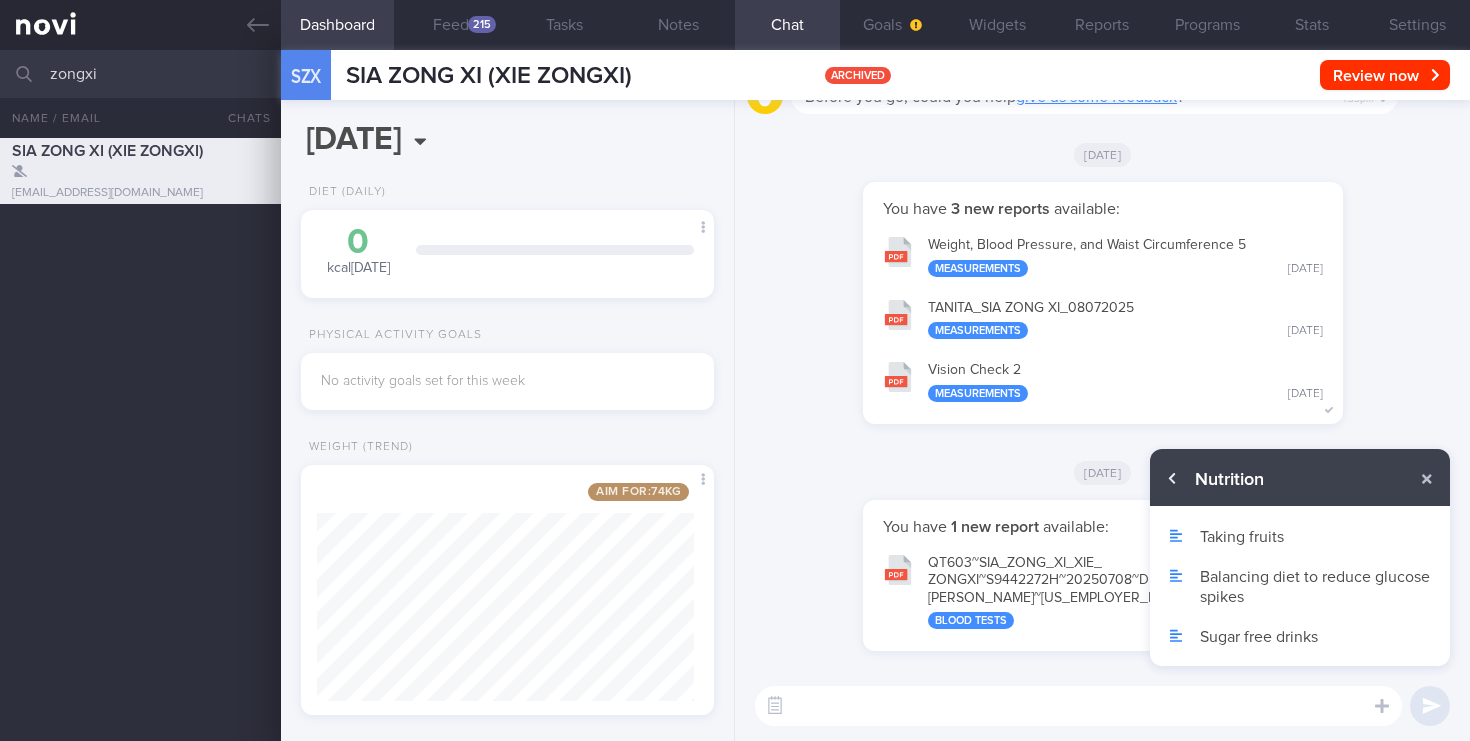 click at bounding box center [1173, 479] 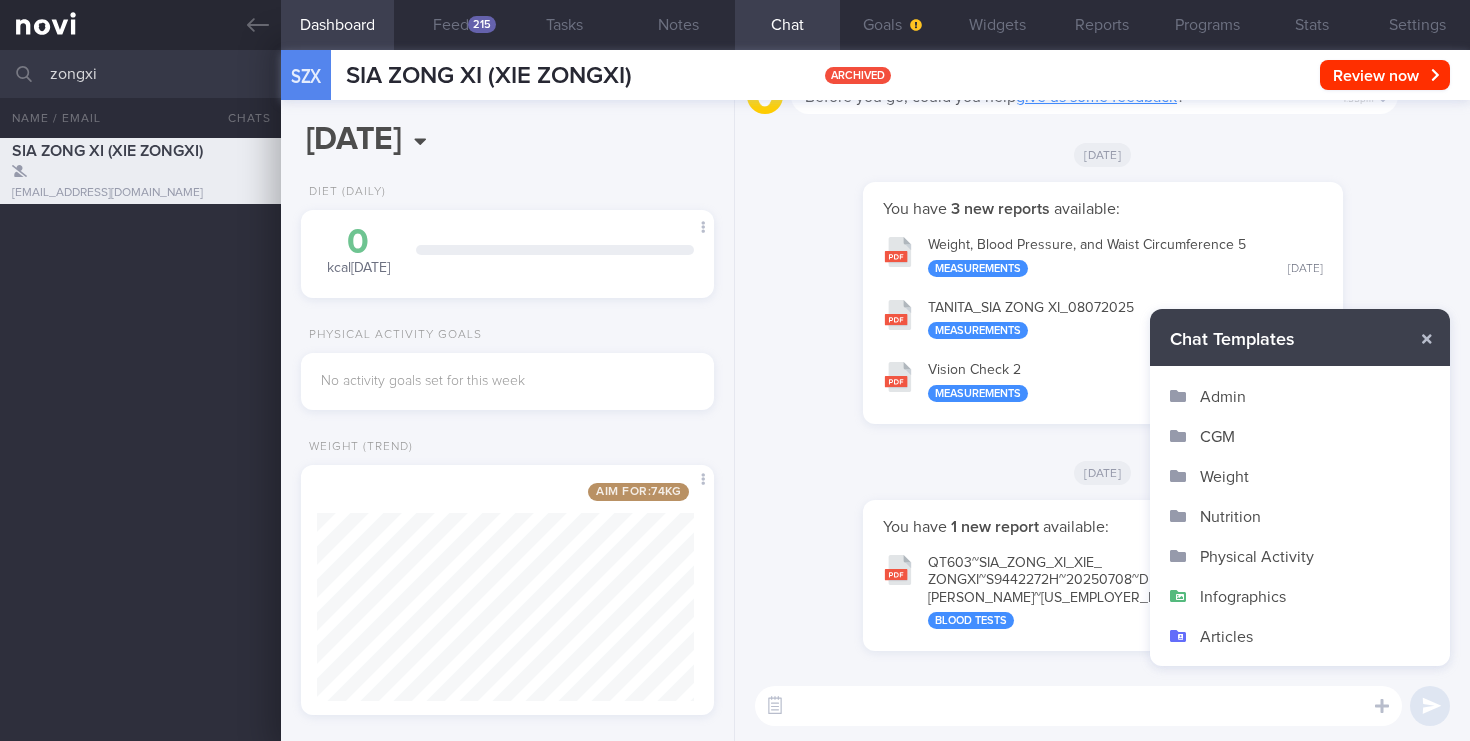click on "Infographics" at bounding box center [1300, 596] 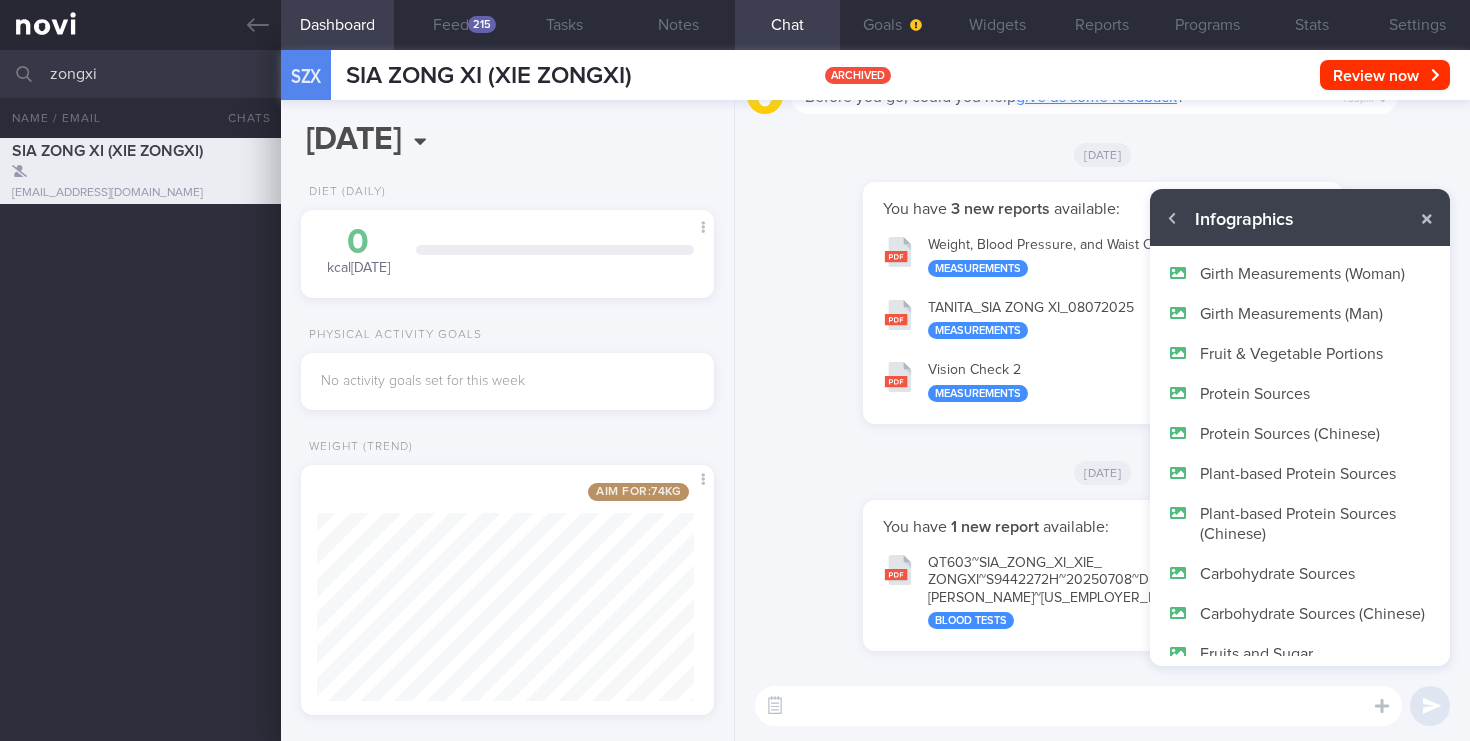 scroll, scrollTop: 0, scrollLeft: 0, axis: both 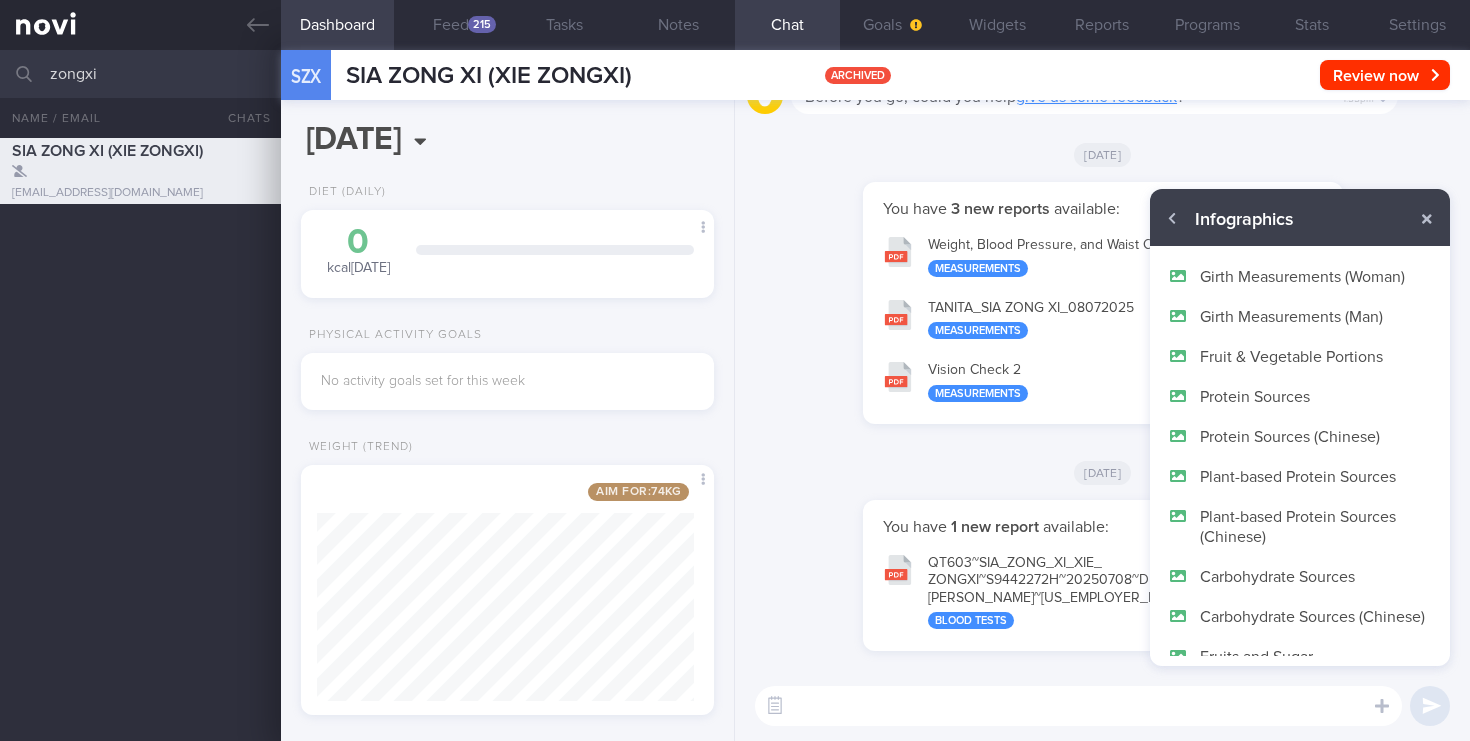 click on "[DATE]" at bounding box center (1102, 472) 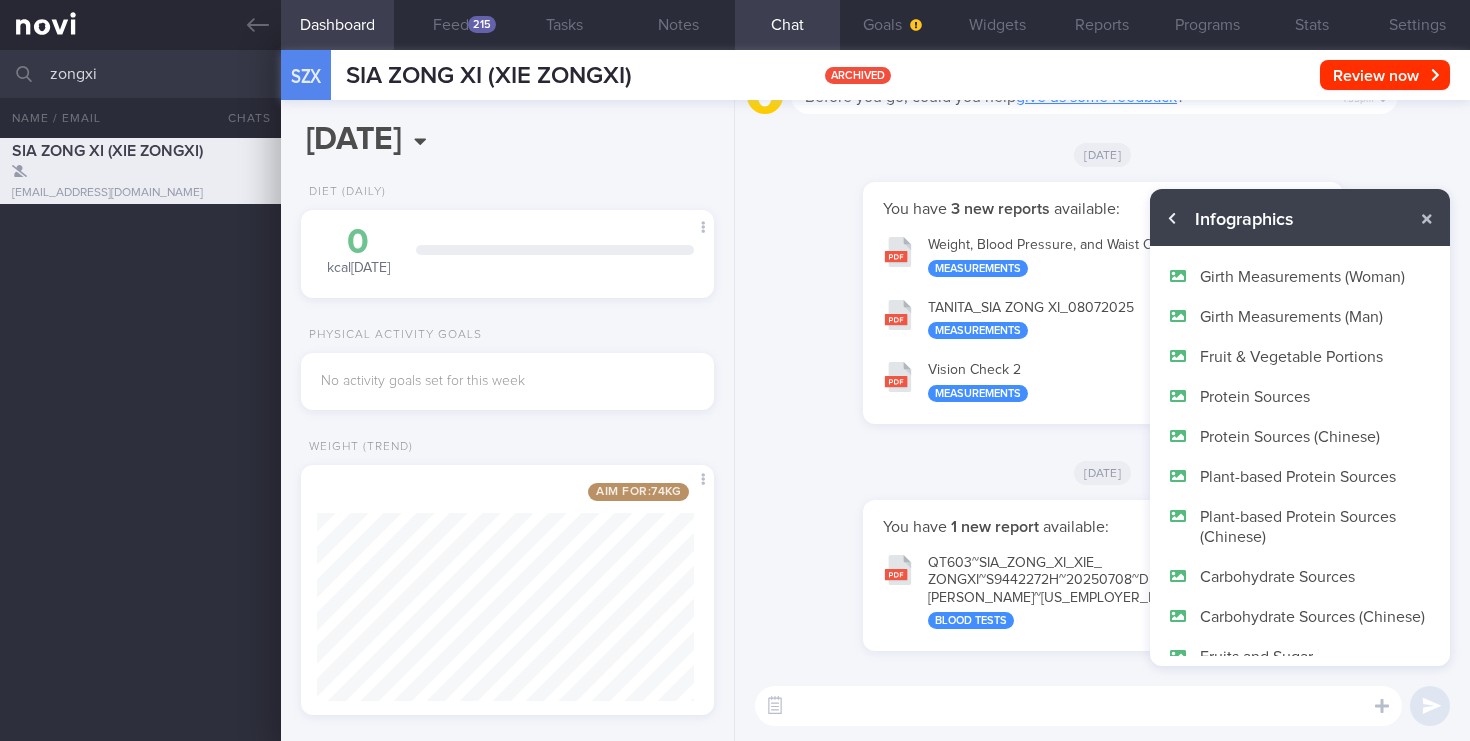 click at bounding box center [1173, 219] 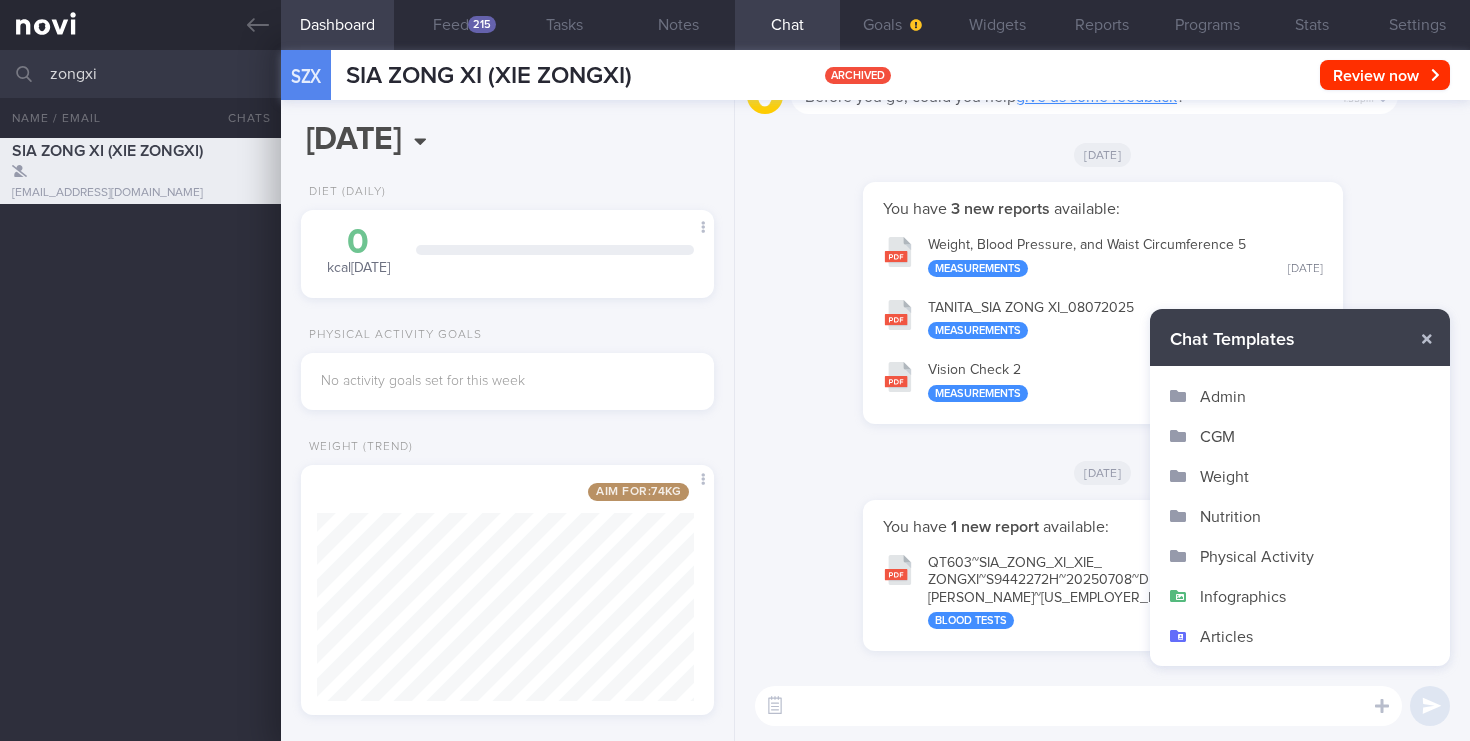 click on "Admin" at bounding box center (1300, 396) 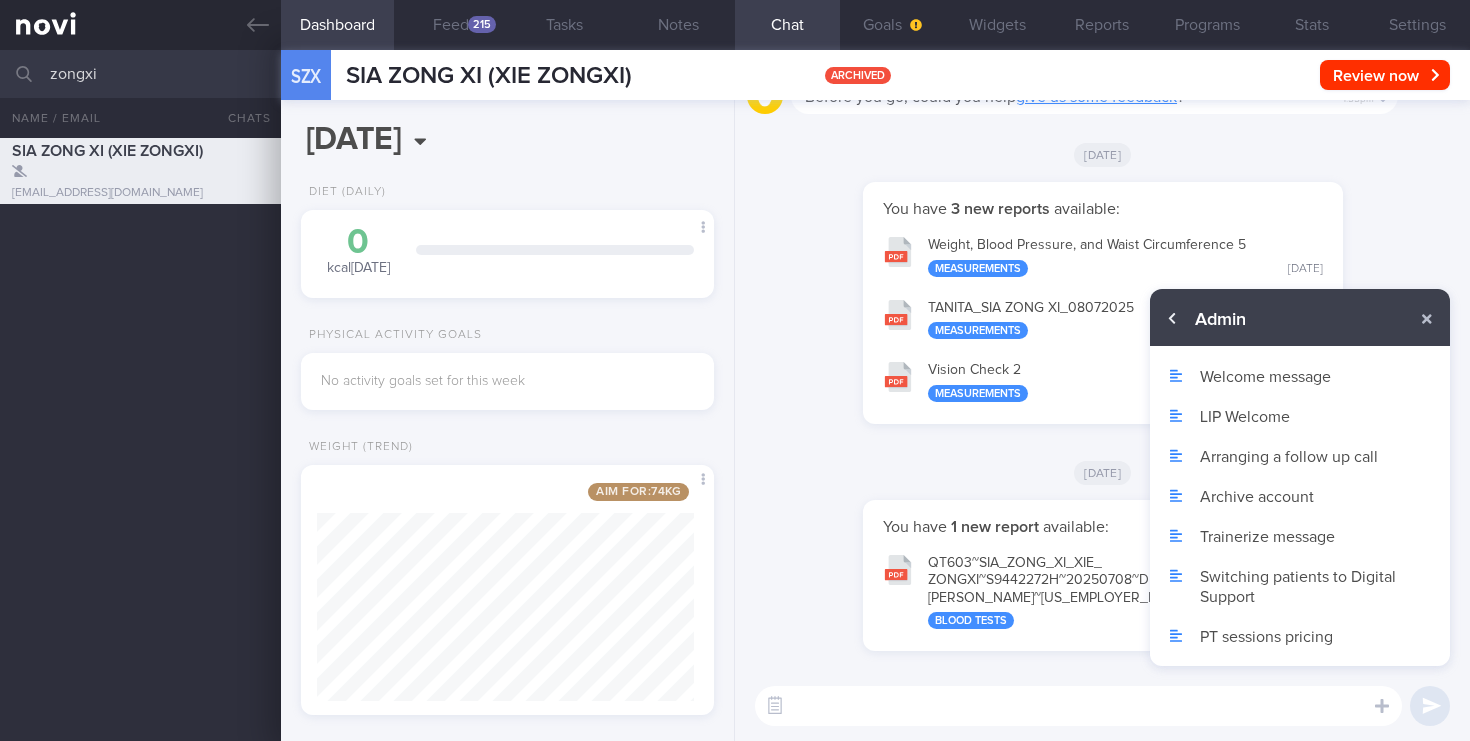 click at bounding box center [1173, 319] 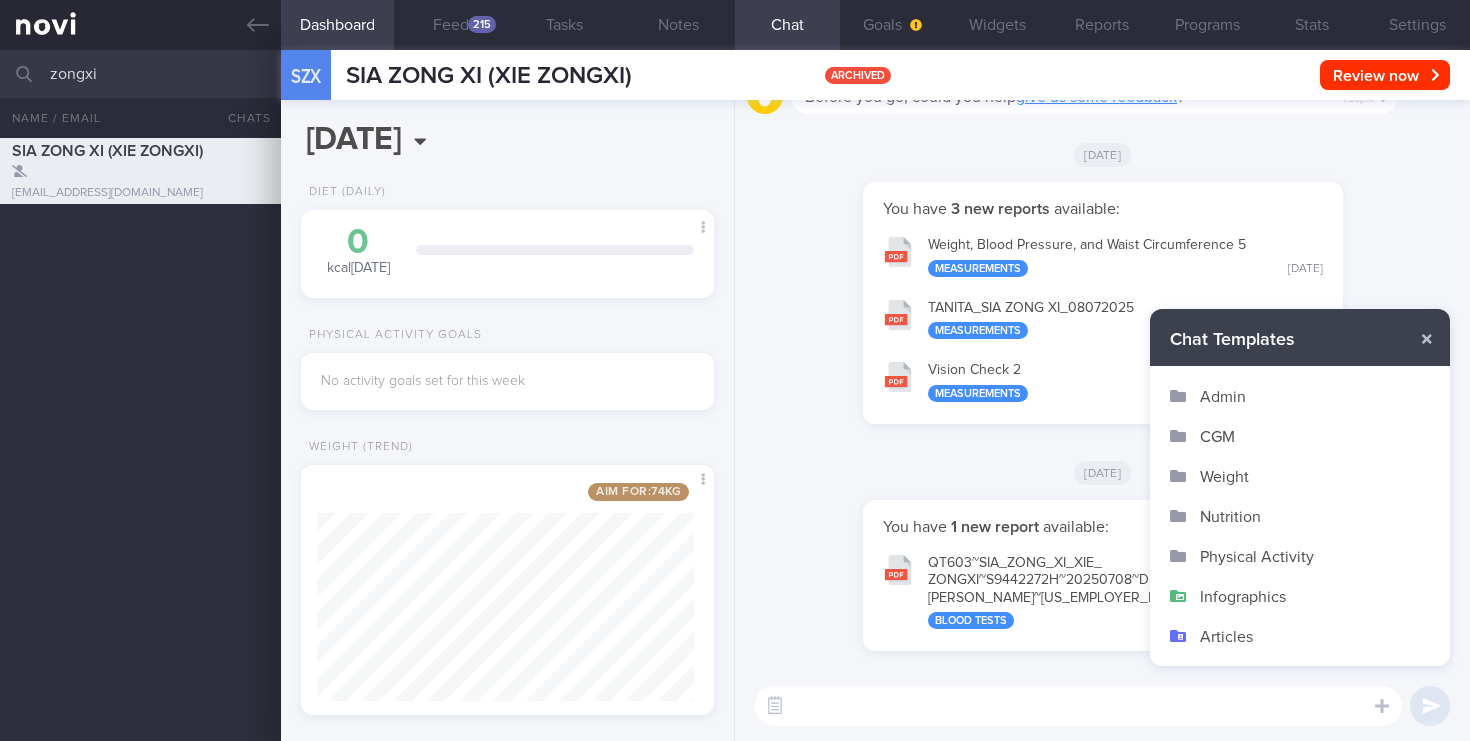 click on "Nutrition" at bounding box center [1300, 516] 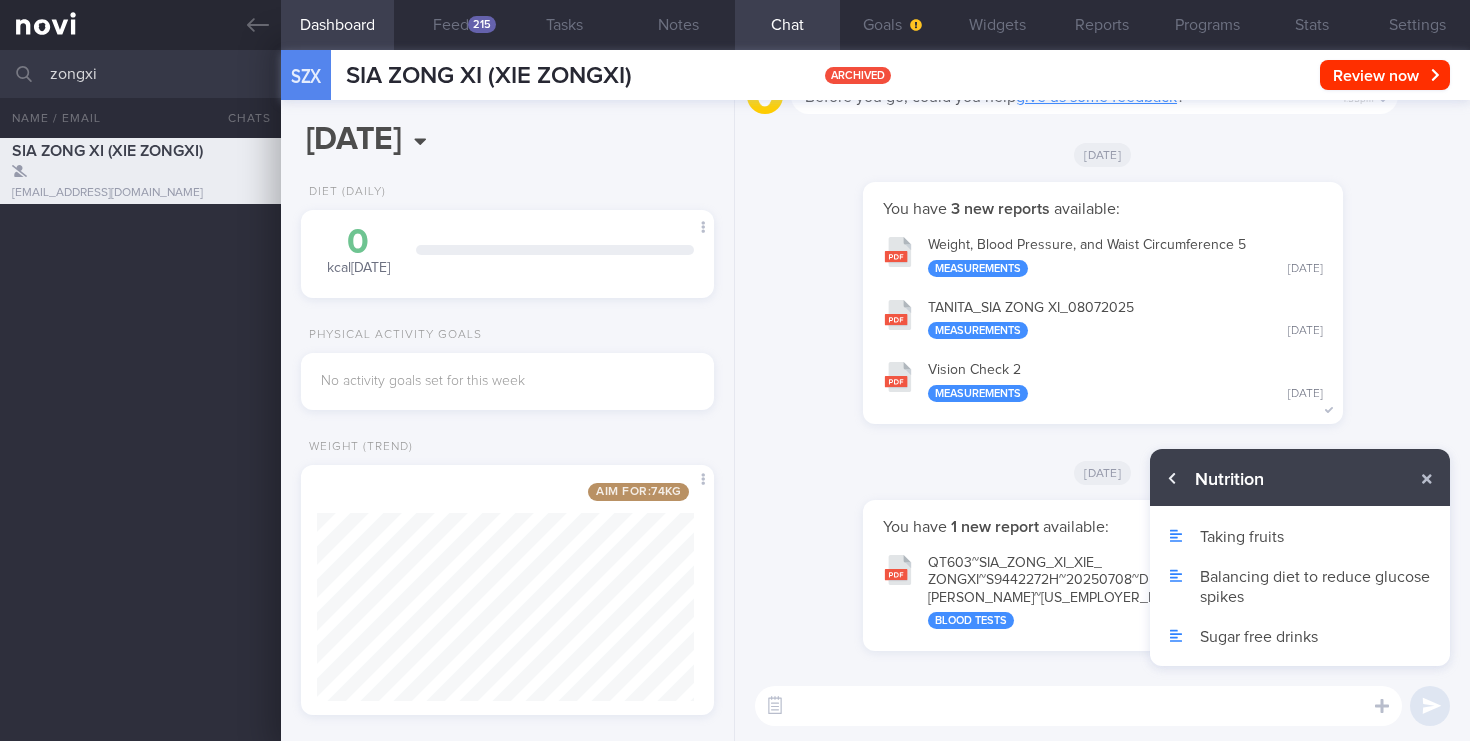 click at bounding box center (1173, 479) 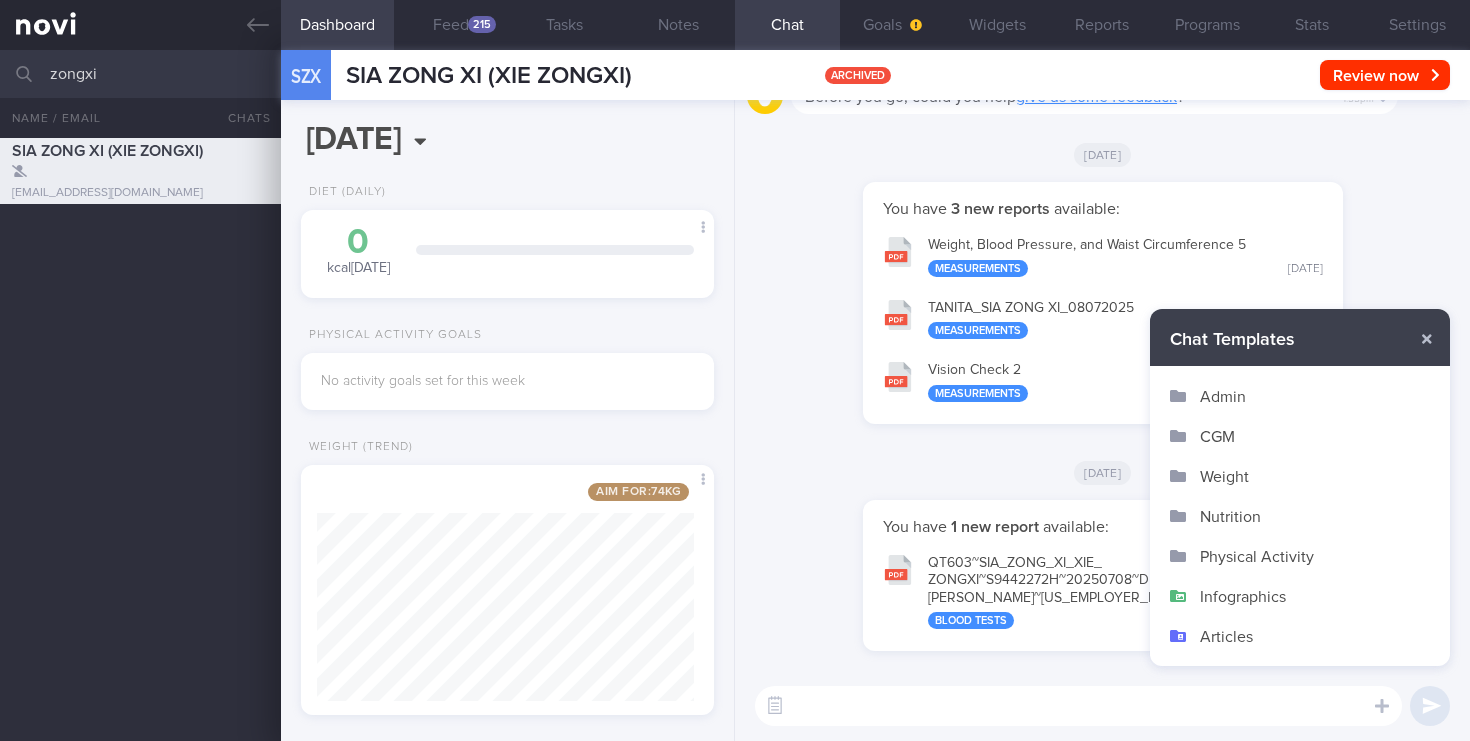 click at bounding box center (1078, 706) 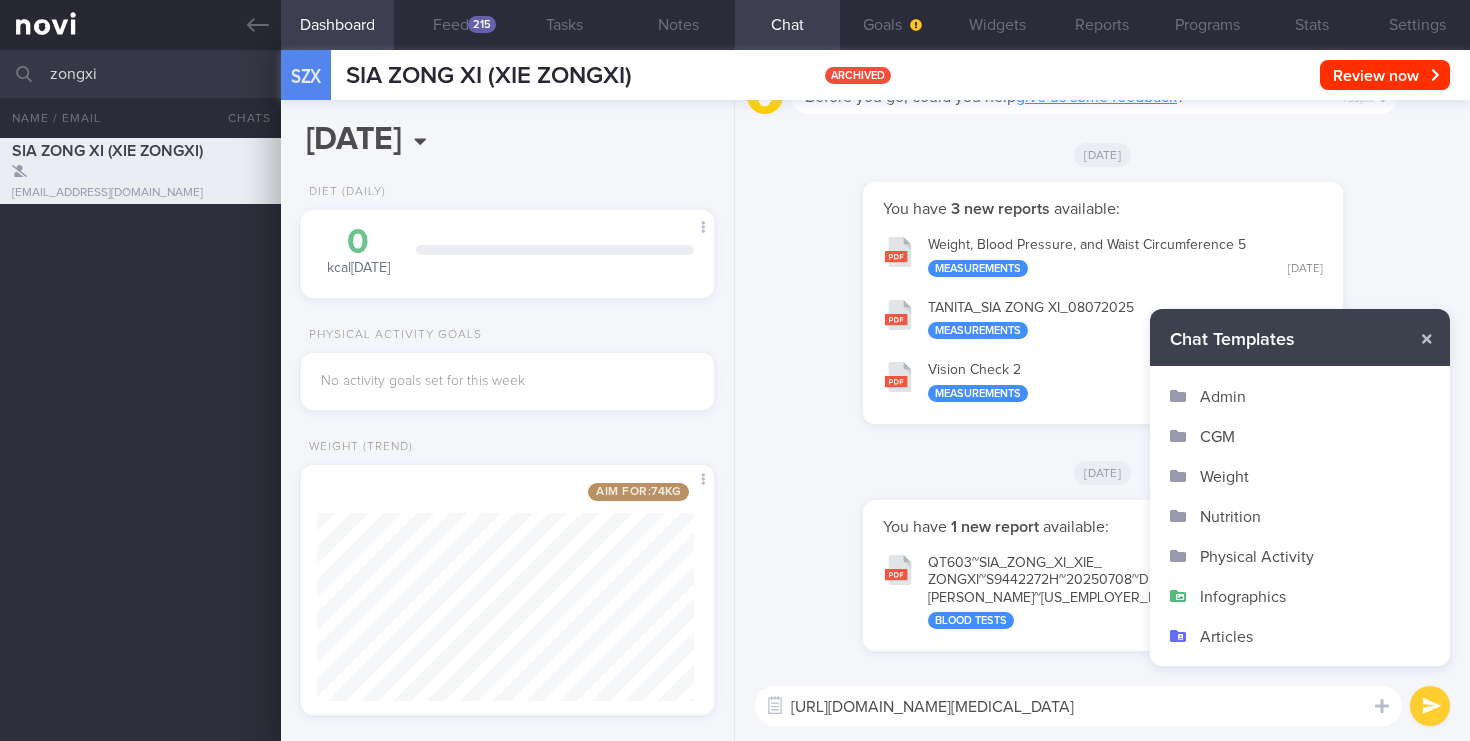 type 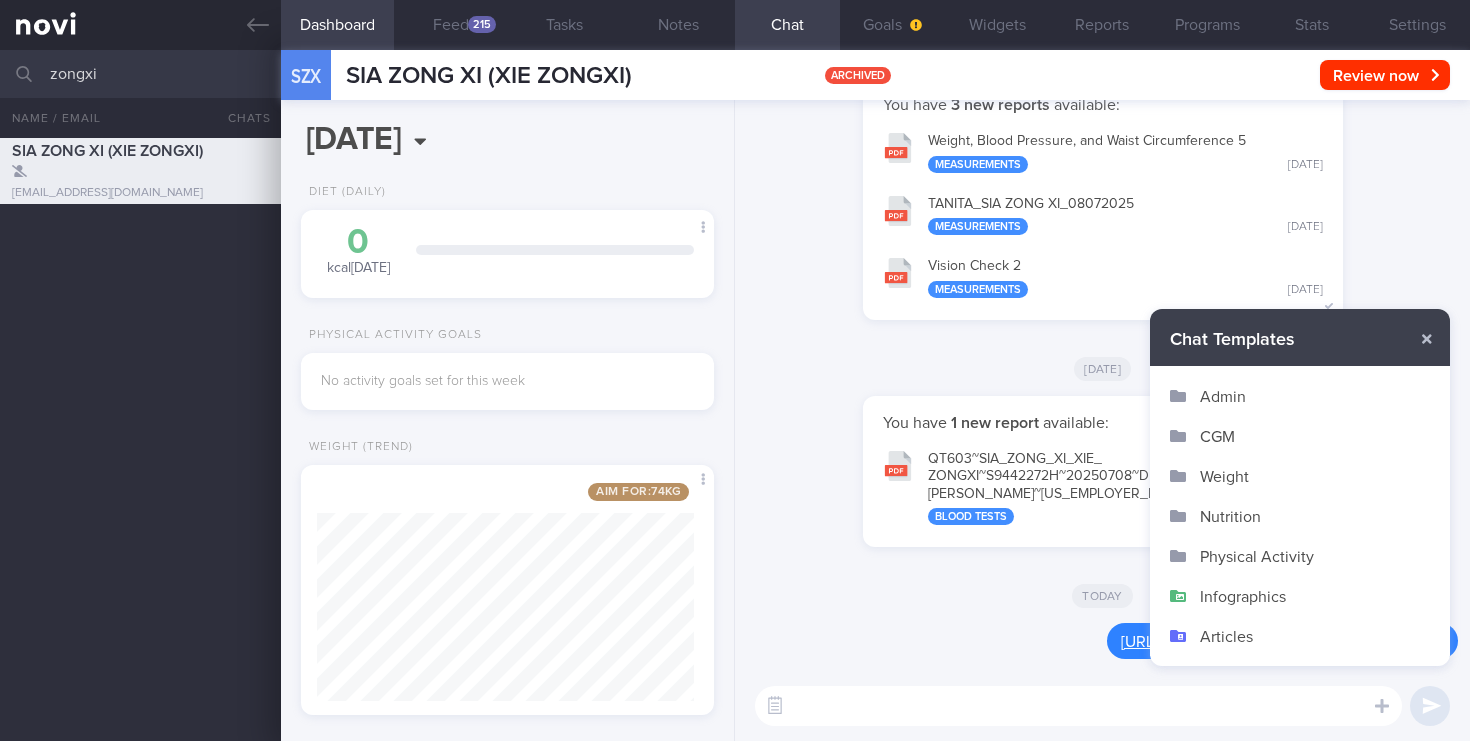 click on "You have
1 new report
available:
QT603~SIA_ ZONG_ XI_ XIE_ ZONGXI~S9442272H~20250708~DR_ TOH_ EE_ SHIOW_ SUE_ [PERSON_NAME]~[US_EMPLOYER_IDENTIFICATION_NUMBER]
Blood Tests
[DATE]" at bounding box center [1102, 482] 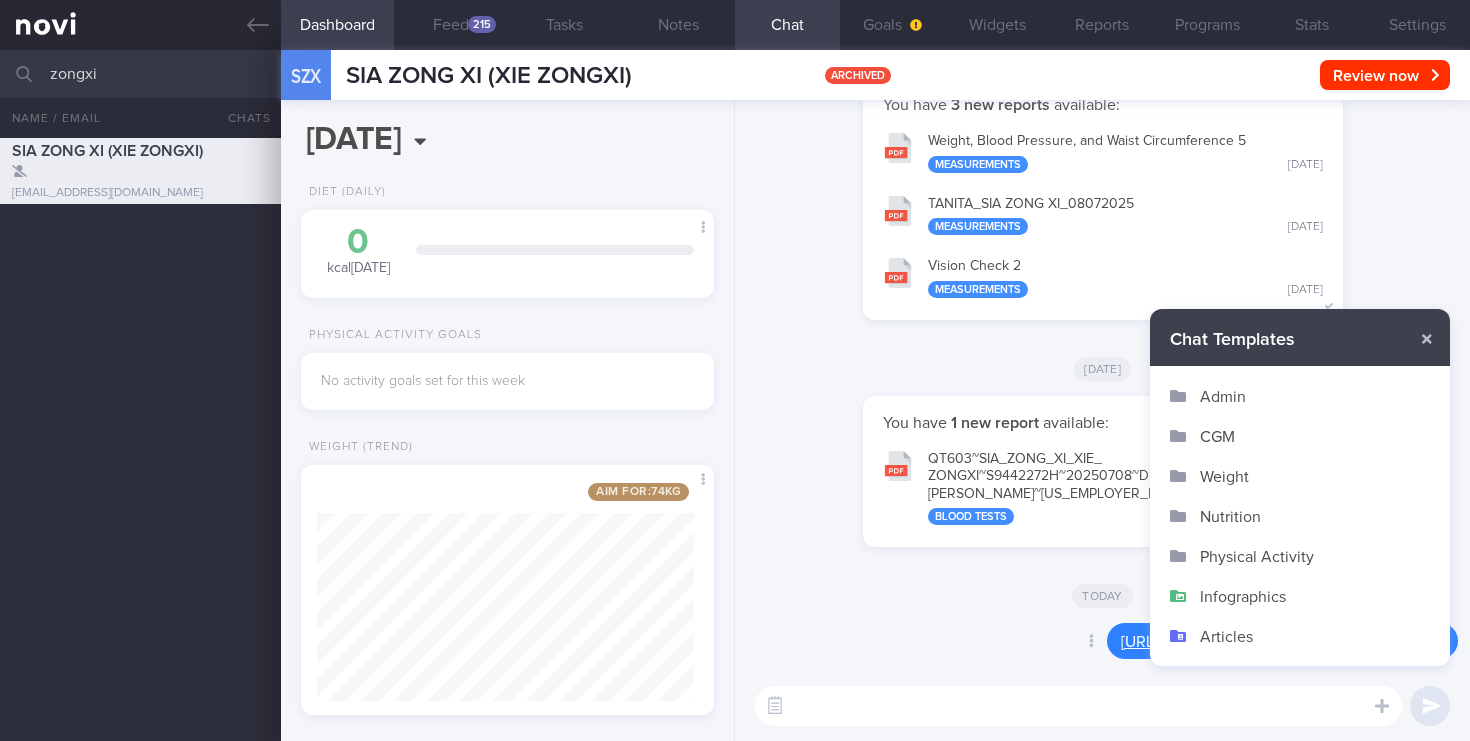 click on "[URL][DOMAIN_NAME][MEDICAL_DATA]" at bounding box center (1262, 642) 